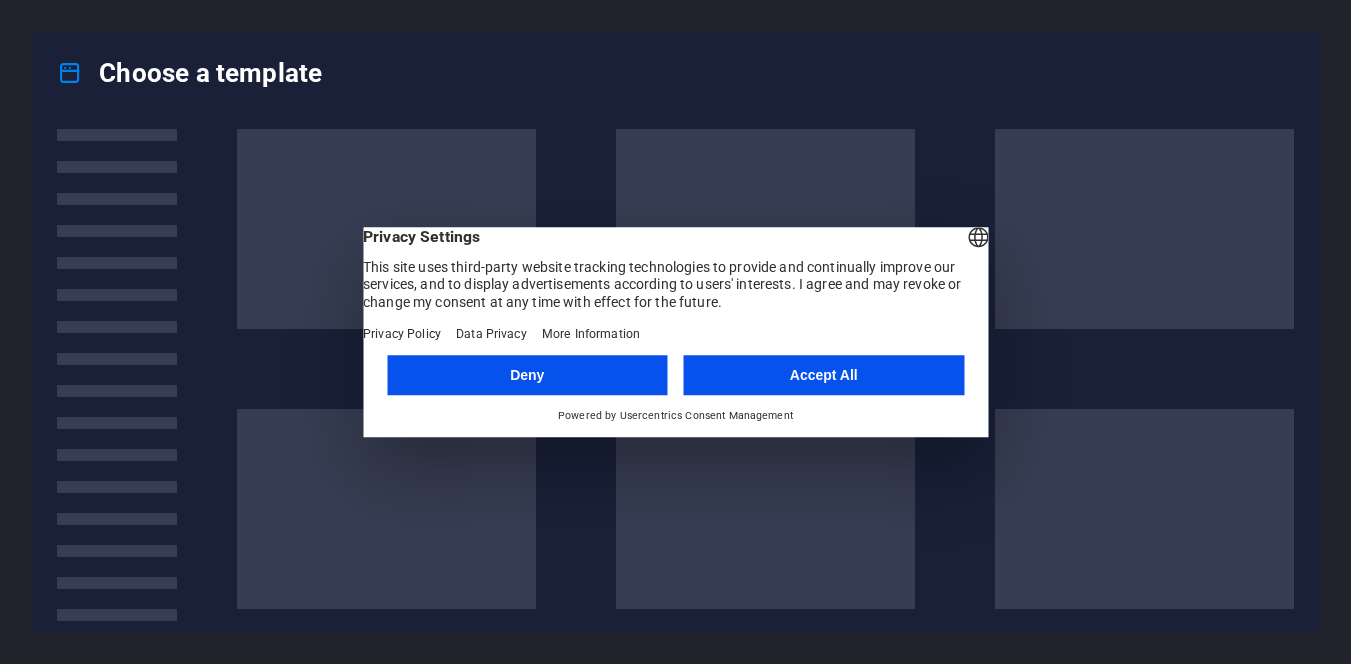 scroll, scrollTop: 0, scrollLeft: 0, axis: both 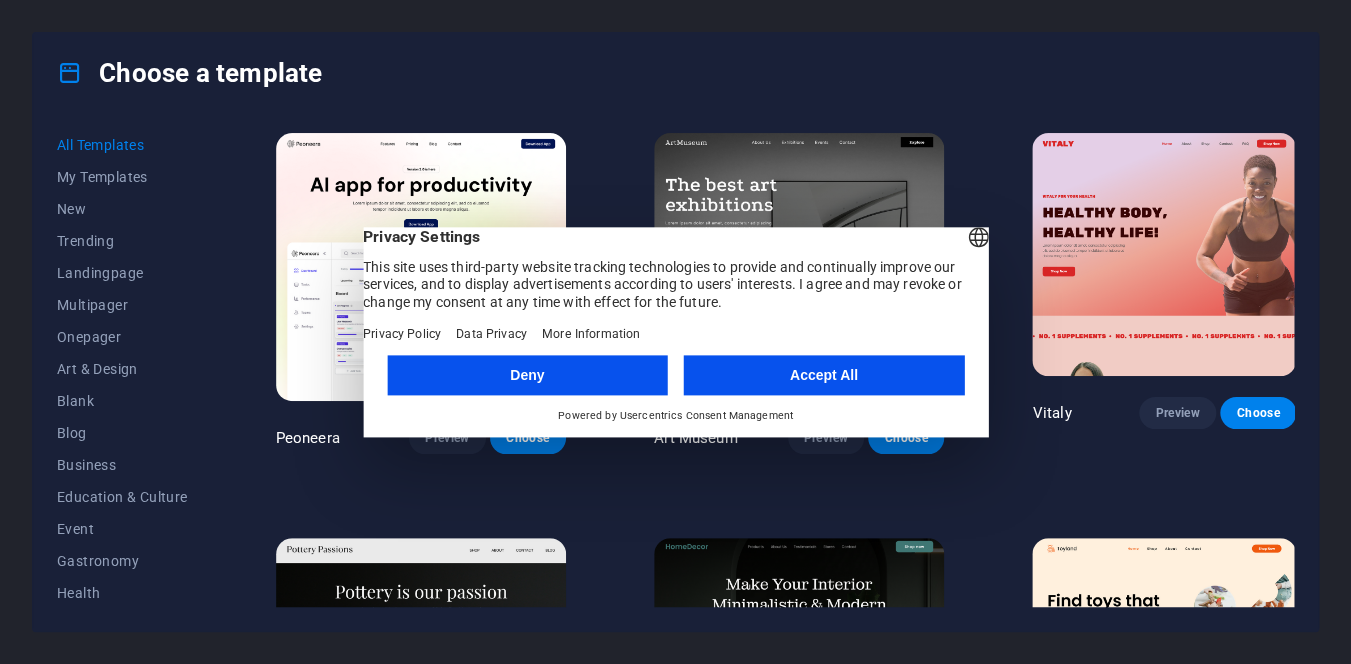 click on "Accept All" at bounding box center (824, 375) 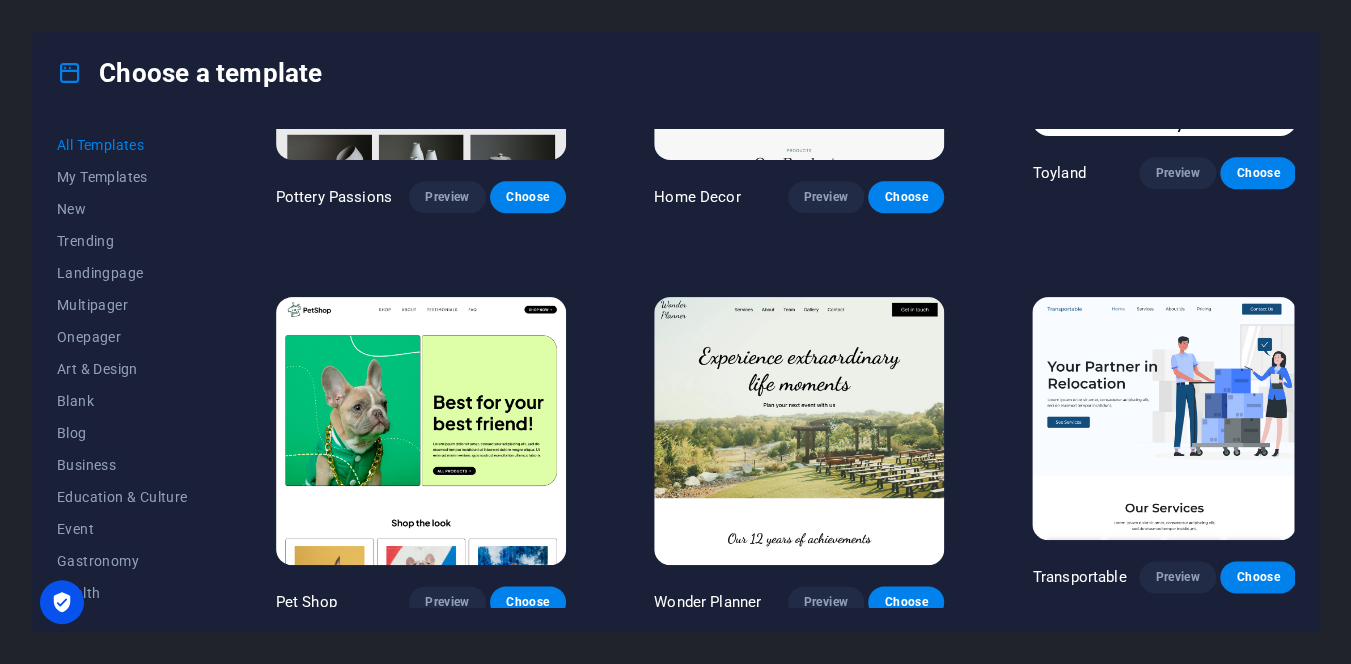 scroll, scrollTop: 641, scrollLeft: 0, axis: vertical 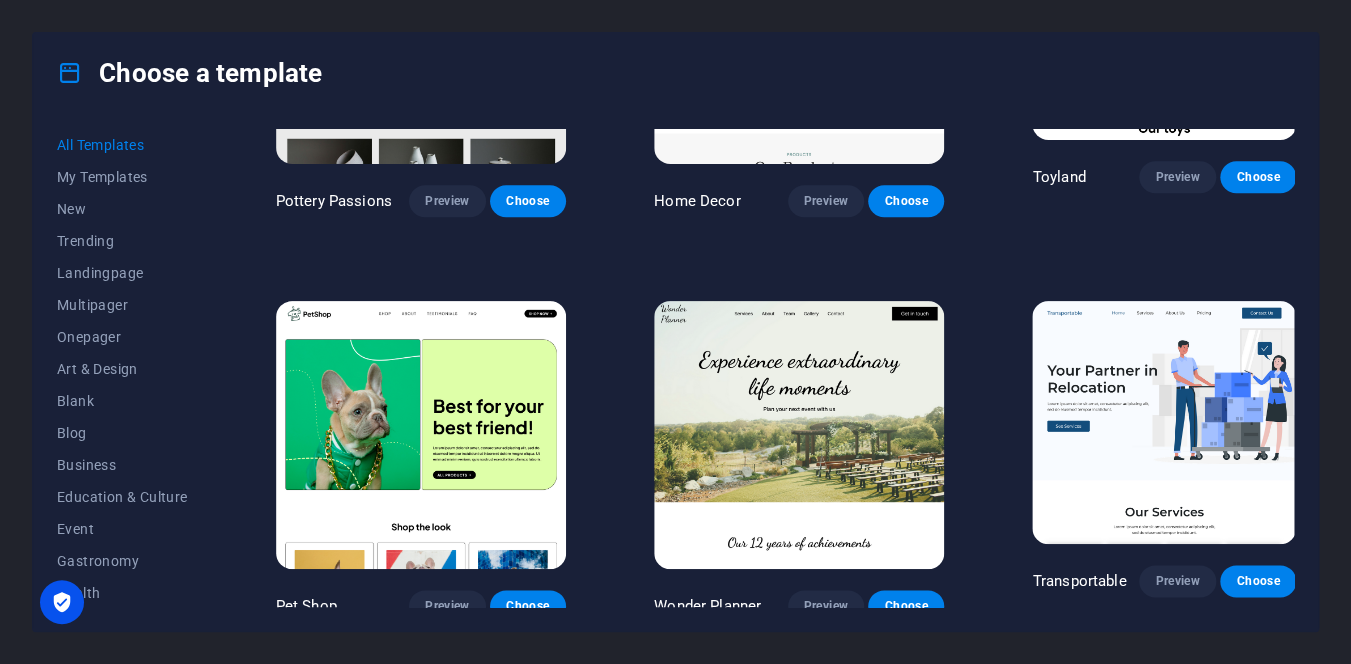 click at bounding box center (421, 435) 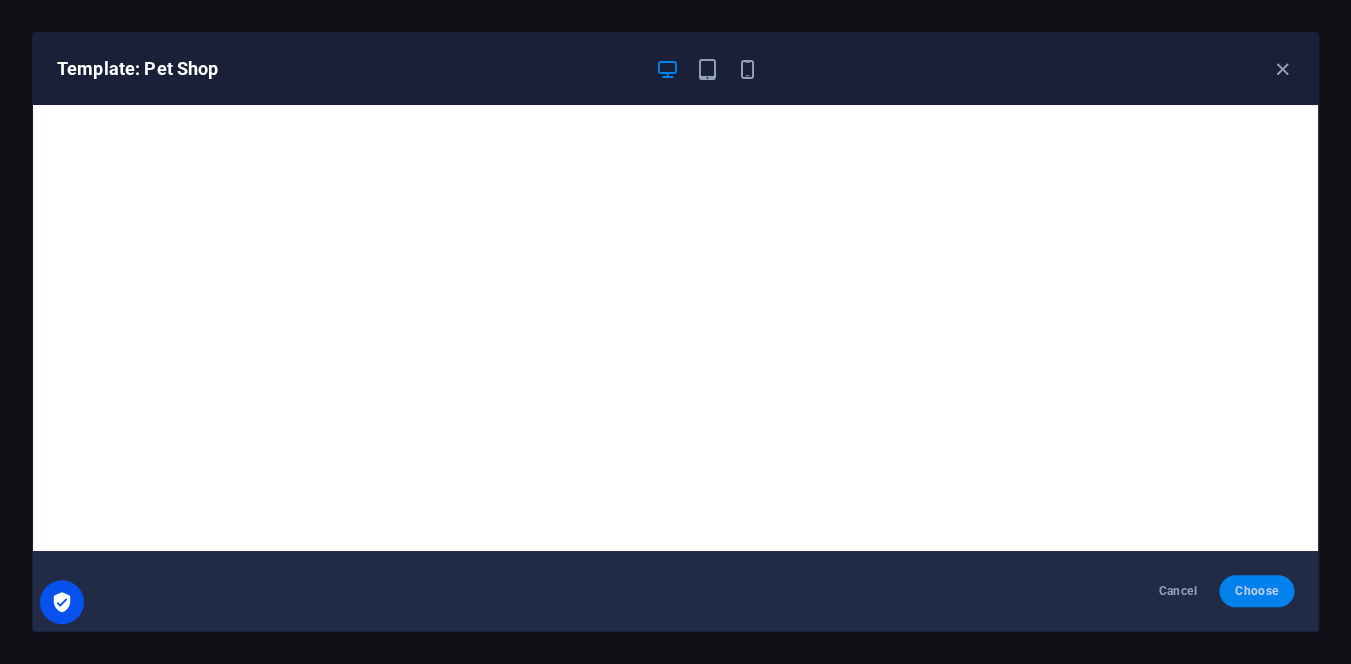 click on "Choose" at bounding box center [1256, 591] 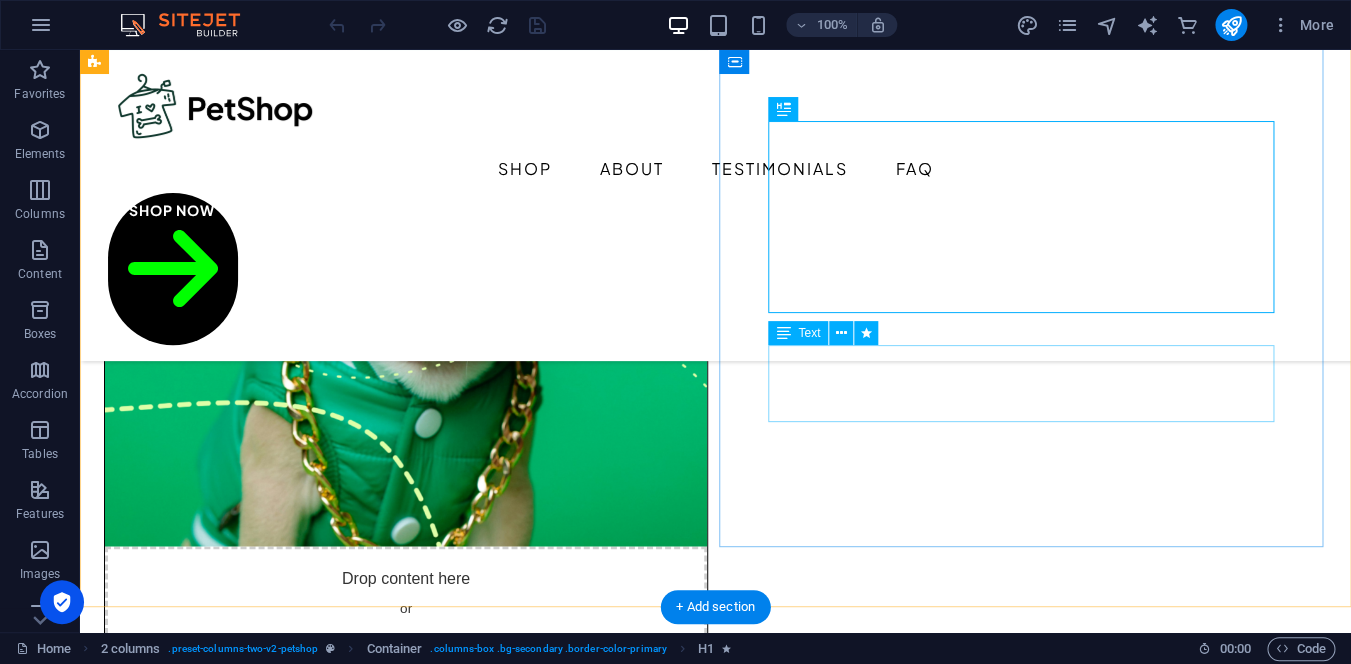 scroll, scrollTop: 355, scrollLeft: 0, axis: vertical 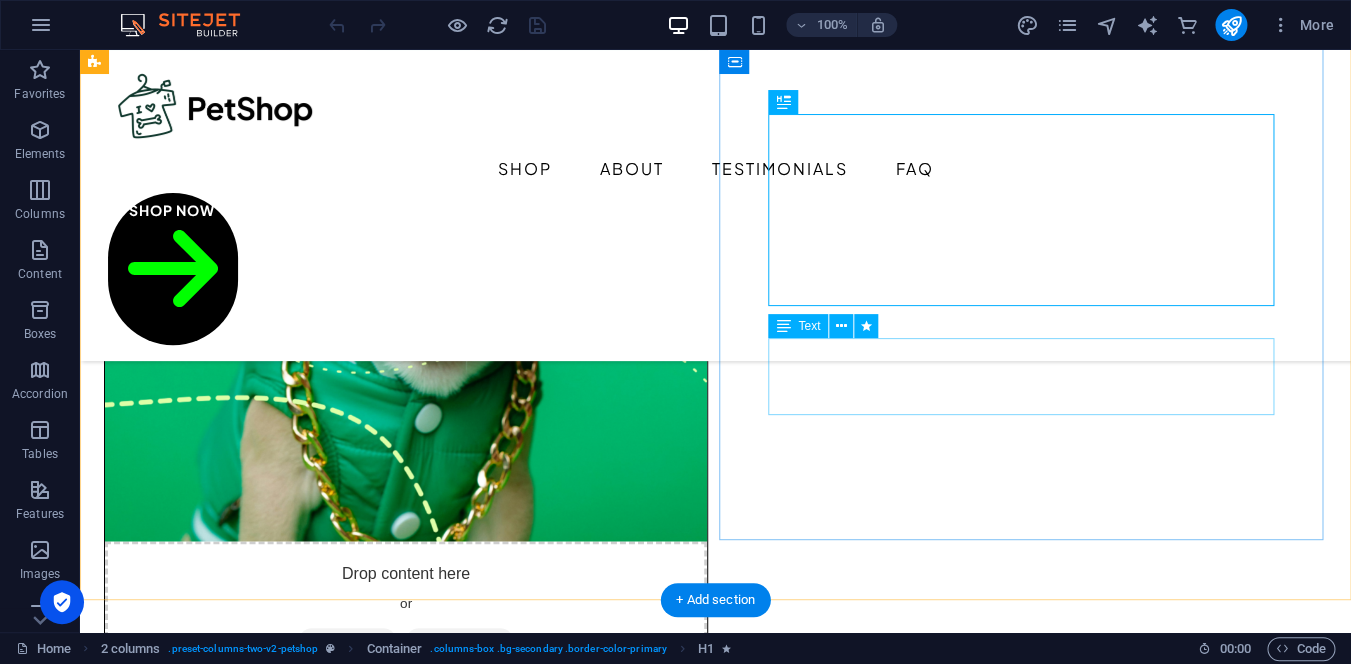 click on "Lorem ipsum dolor sit amet, consectetur adipiscing elit, sed do eiusmod tempor incididunt ut labore et dolore magna aliqua. Ut enim ad minim veniam, quis nostrud exercitation ullamco laboris." at bounding box center [406, 999] 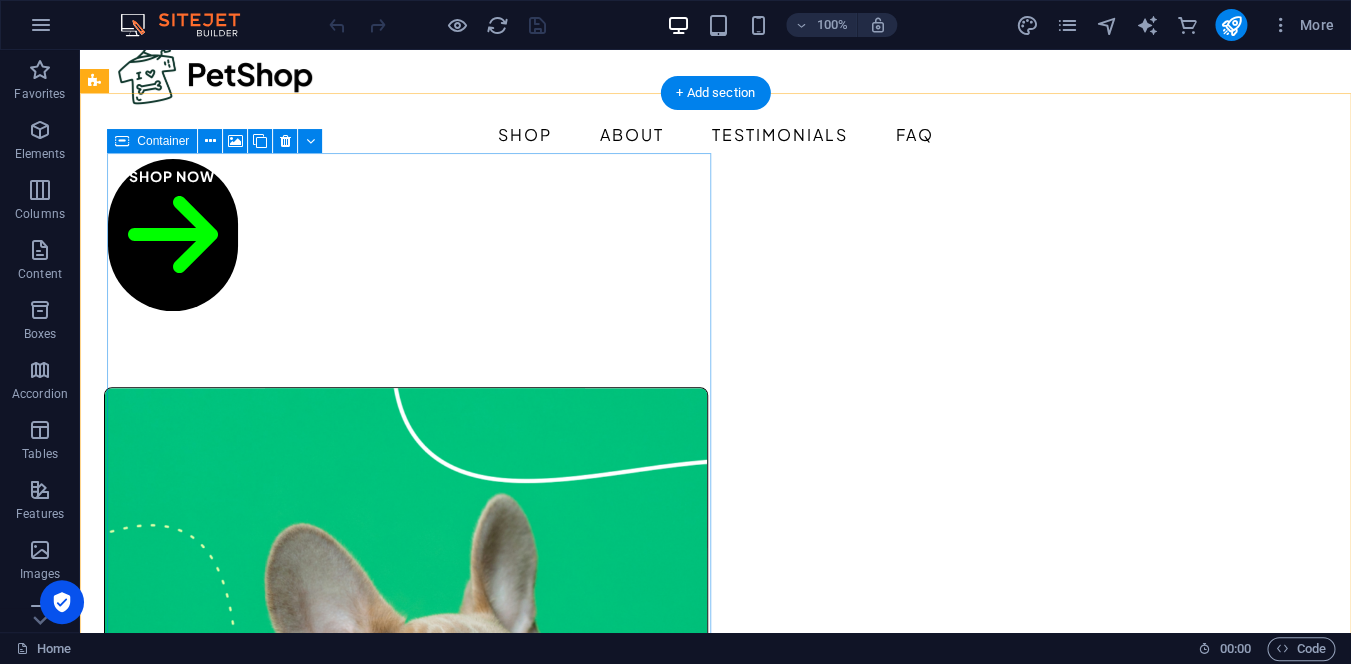 scroll, scrollTop: 17, scrollLeft: 0, axis: vertical 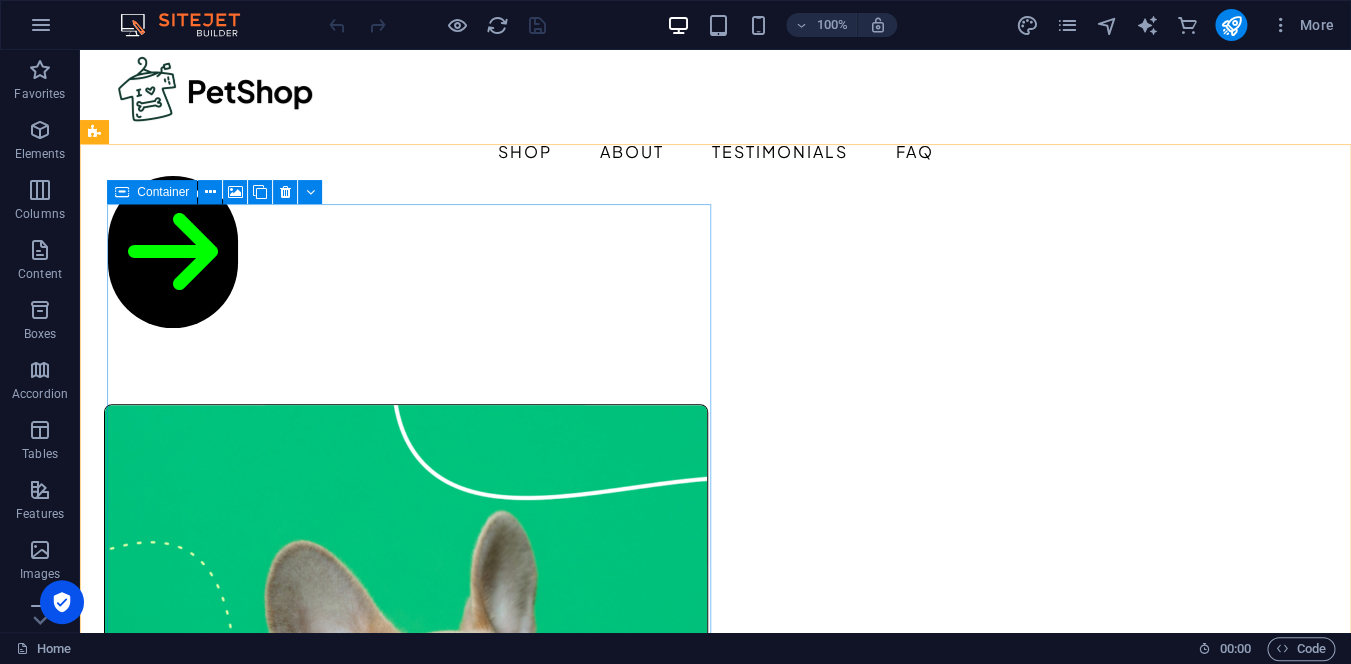 click on "Container" at bounding box center (163, 192) 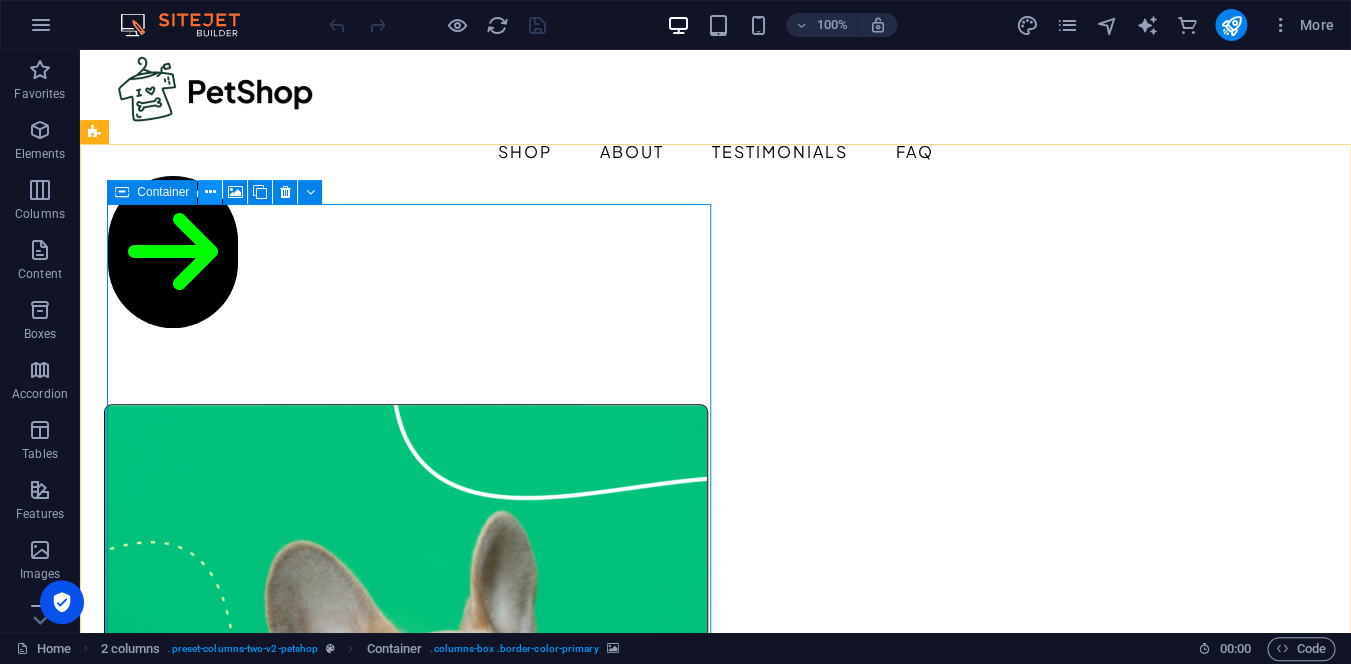 click at bounding box center [210, 192] 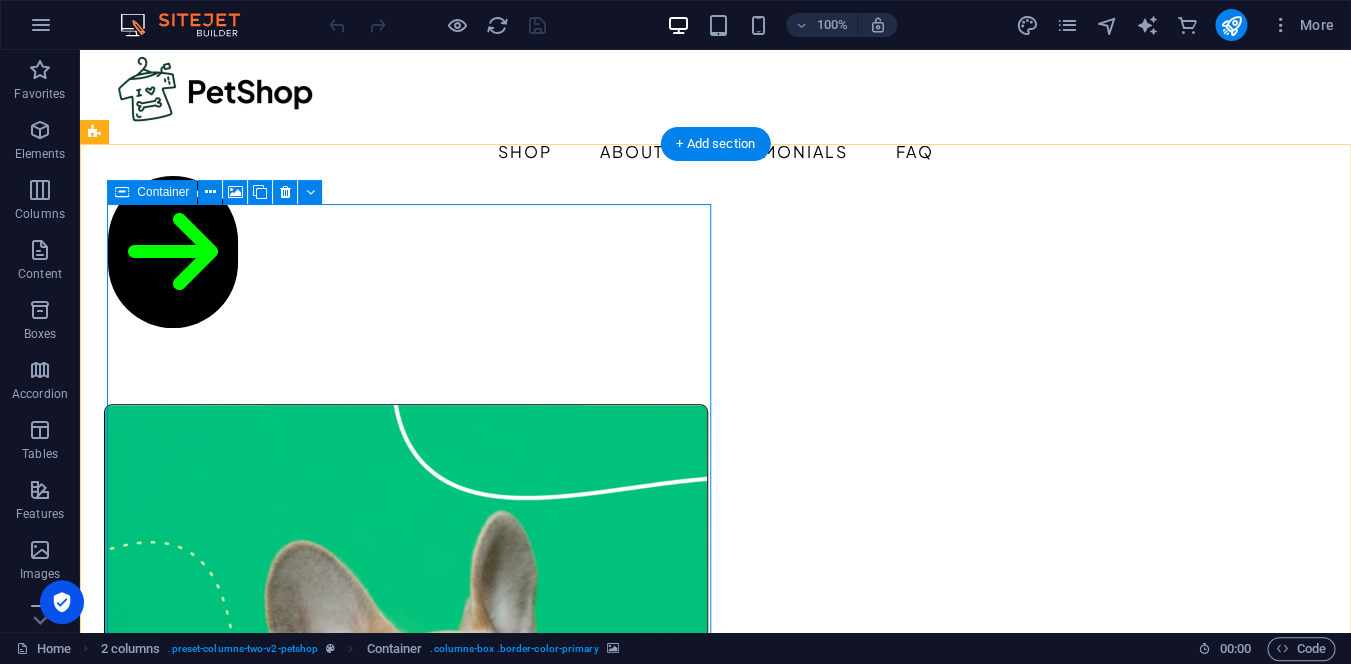 click on "Drop content here or  Add elements  Paste clipboard" at bounding box center [406, 1150] 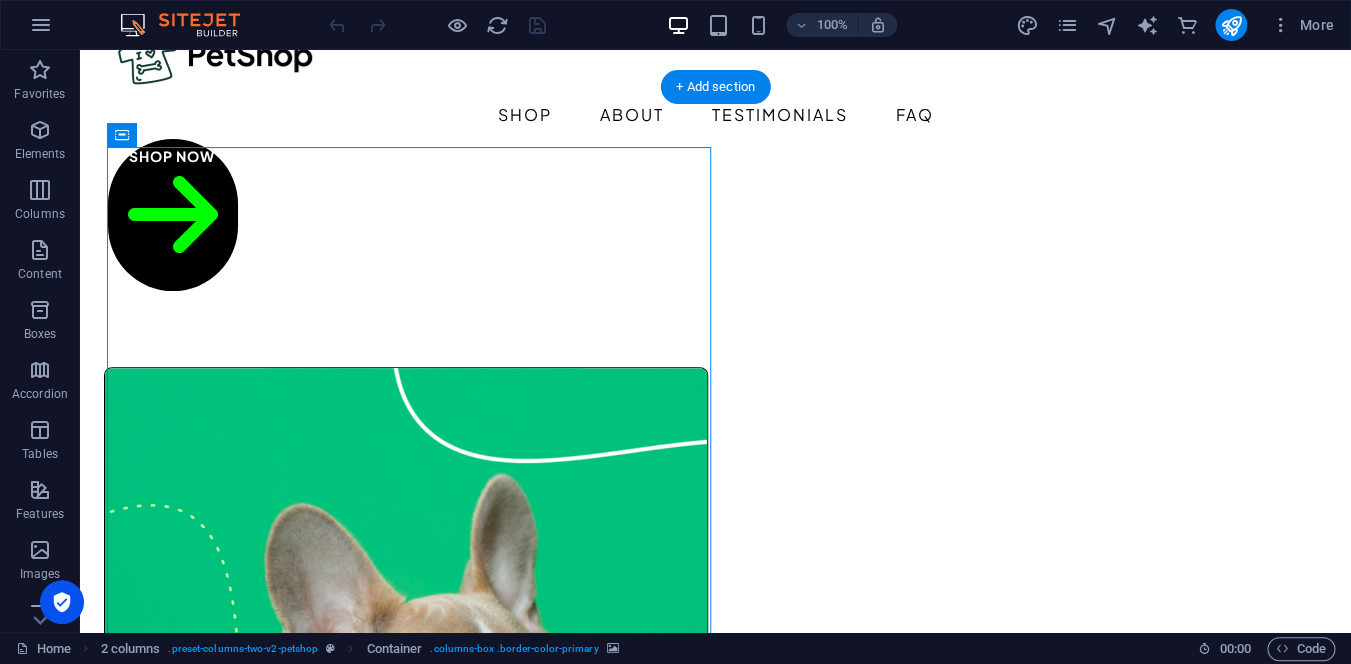 scroll, scrollTop: 91, scrollLeft: 0, axis: vertical 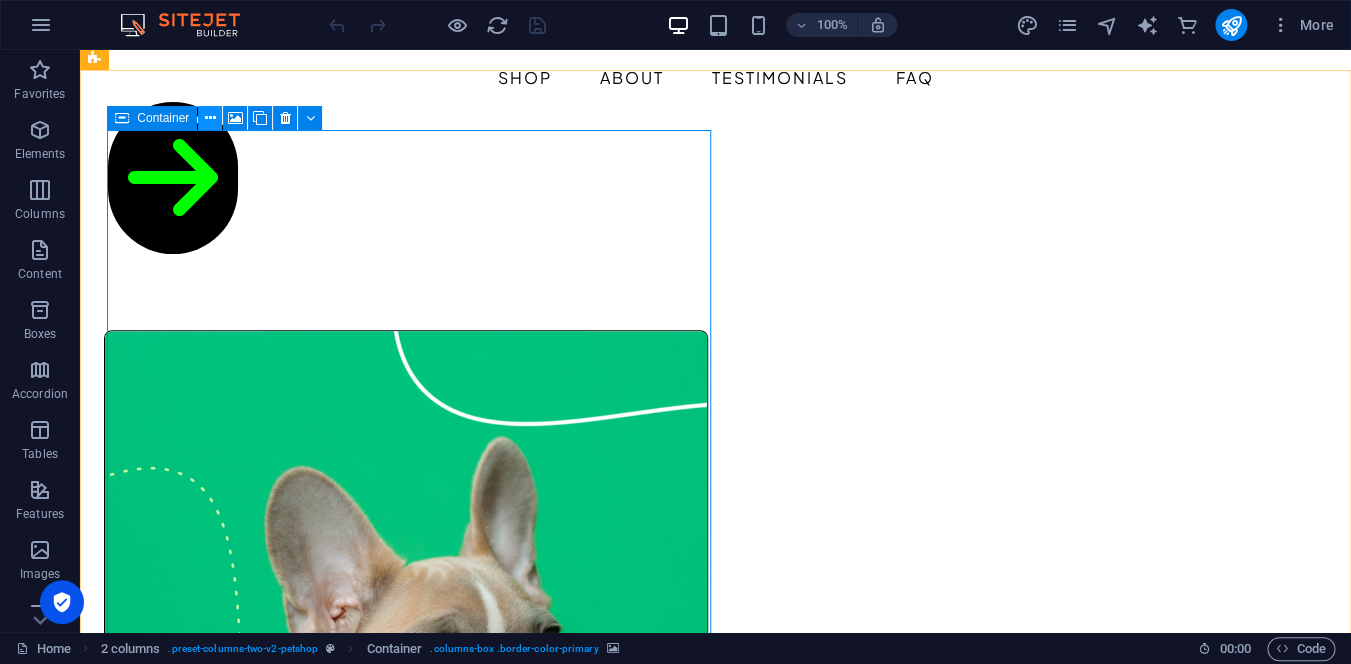 click at bounding box center [210, 118] 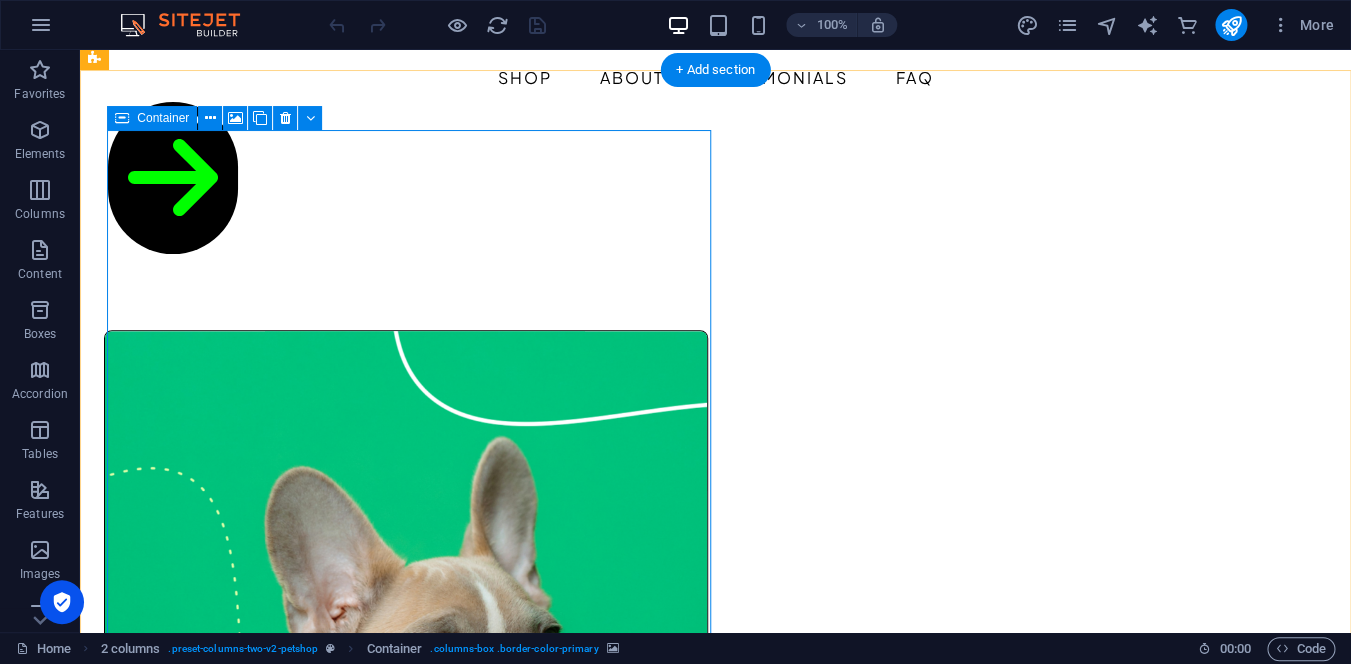click on "Drop content here or  Add elements  Paste clipboard" at bounding box center [406, 1076] 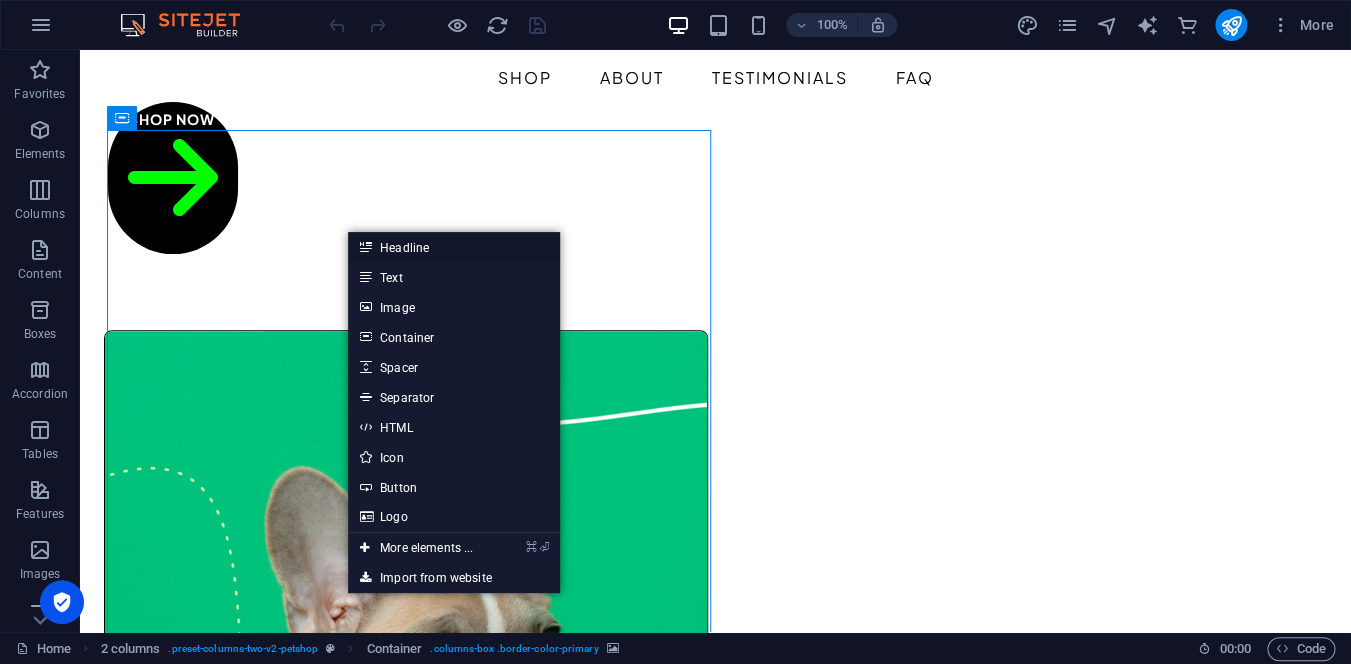 click on "Headline" at bounding box center [454, 247] 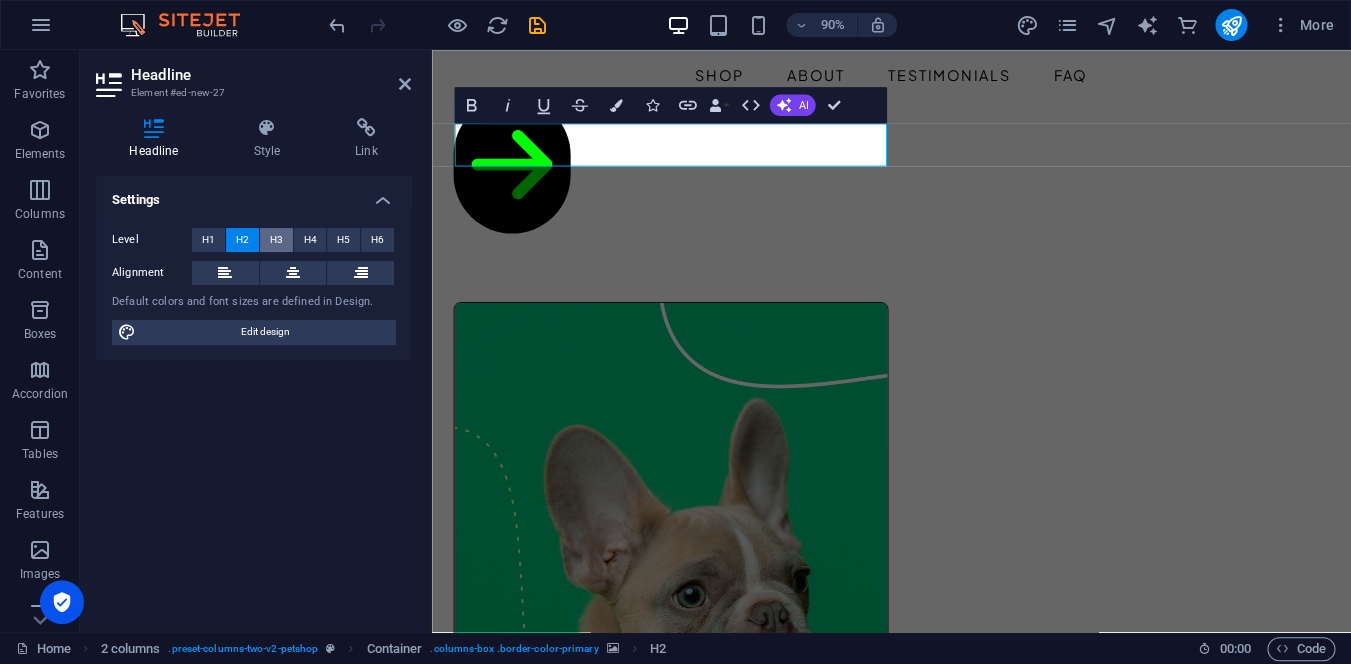 click on "H3" at bounding box center (276, 240) 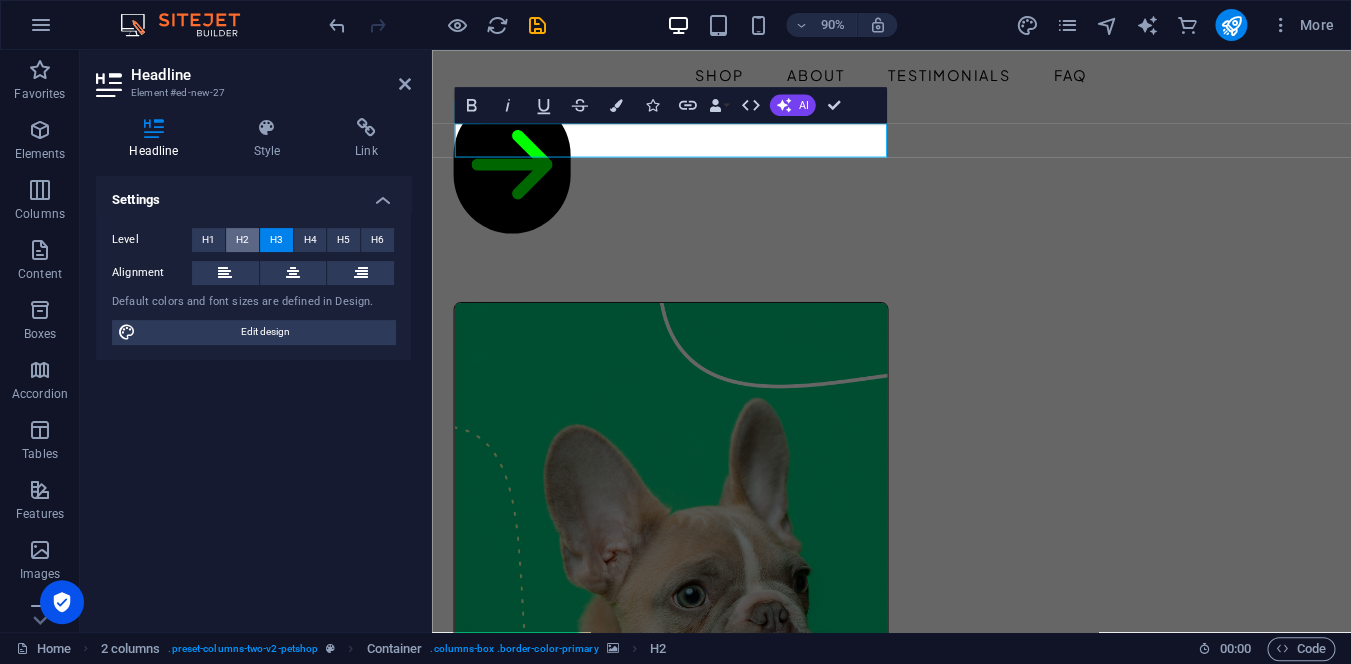 click on "H2" at bounding box center (242, 240) 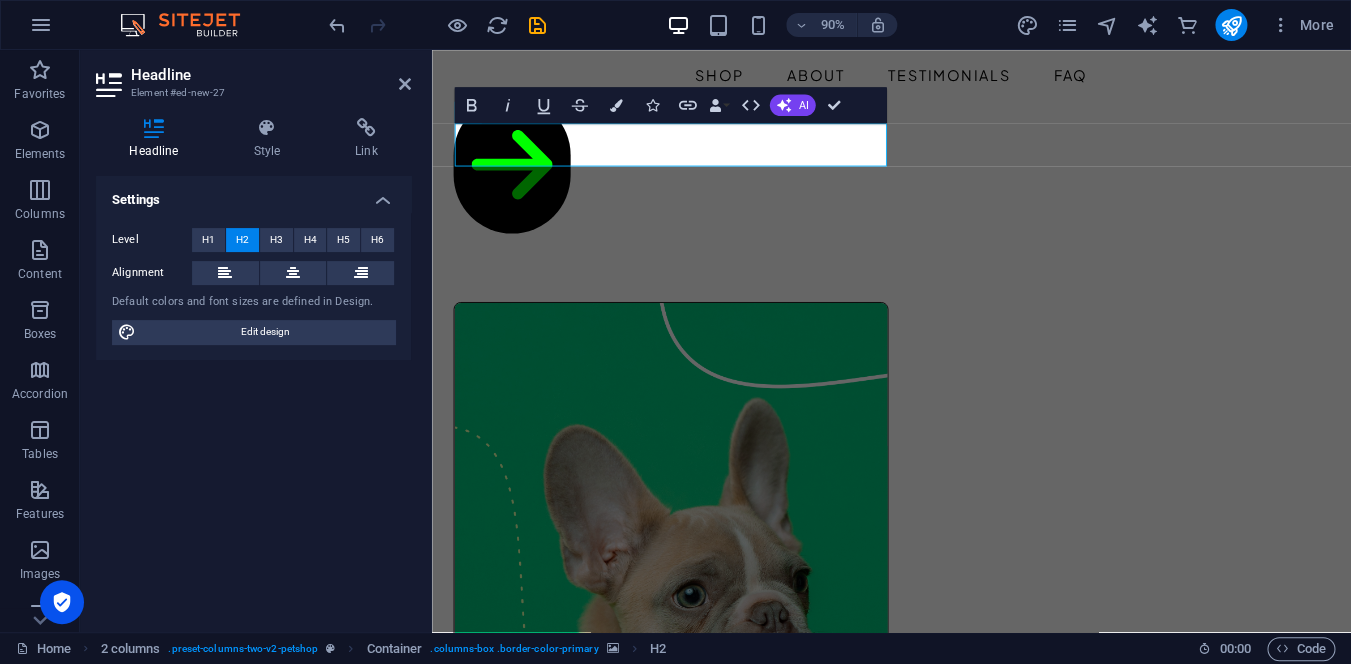 click on "Headline Element #ed-new-27 Headline Style Link Settings Level H1 H2 H3 H4 H5 H6 Alignment Default colors and font sizes are defined in Design. Edit design 2 columns Element Layout How this element expands within the layout (Flexbox). Size Default auto px % 1/1 1/2 1/3 1/4 1/5 1/6 1/7 1/8 1/9 1/10 Grow Shrink Order Container layout Visible Visible Opacity 100 % Overflow Spacing Margin Default auto px % rem vw vh Custom Custom auto px % rem vw vh auto px % rem vw vh auto px % rem vw vh auto px % rem vw vh Padding Default px rem % vh vw Custom Custom px rem % vh vw px rem % vh vw px rem % vh vw px rem % vh vw Border Style              - Width 1 auto px rem % vh vw Custom Custom 1 auto px rem % vh vw 1 auto px rem % vh vw 1 auto px rem % vh vw 1 auto px rem % vh vw  - Color Round corners Default px rem % vh vw Custom Custom px rem % vh vw px rem % vh vw px rem % vh vw px rem % vh vw Shadow Default None Outside Inside Color X offset 0 px rem vh vw Y offset 0 px rem vh vw Blur 0 px rem % vh vw Spread 0 0" at bounding box center (256, 341) 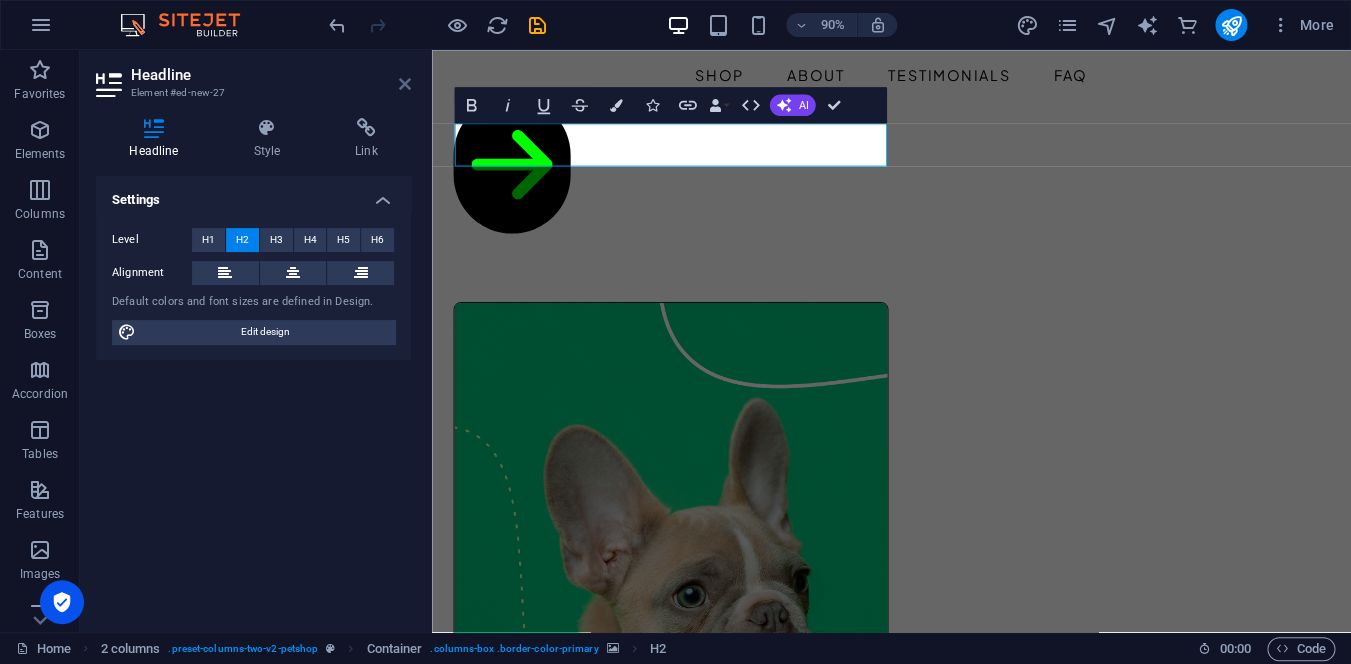 click at bounding box center [405, 84] 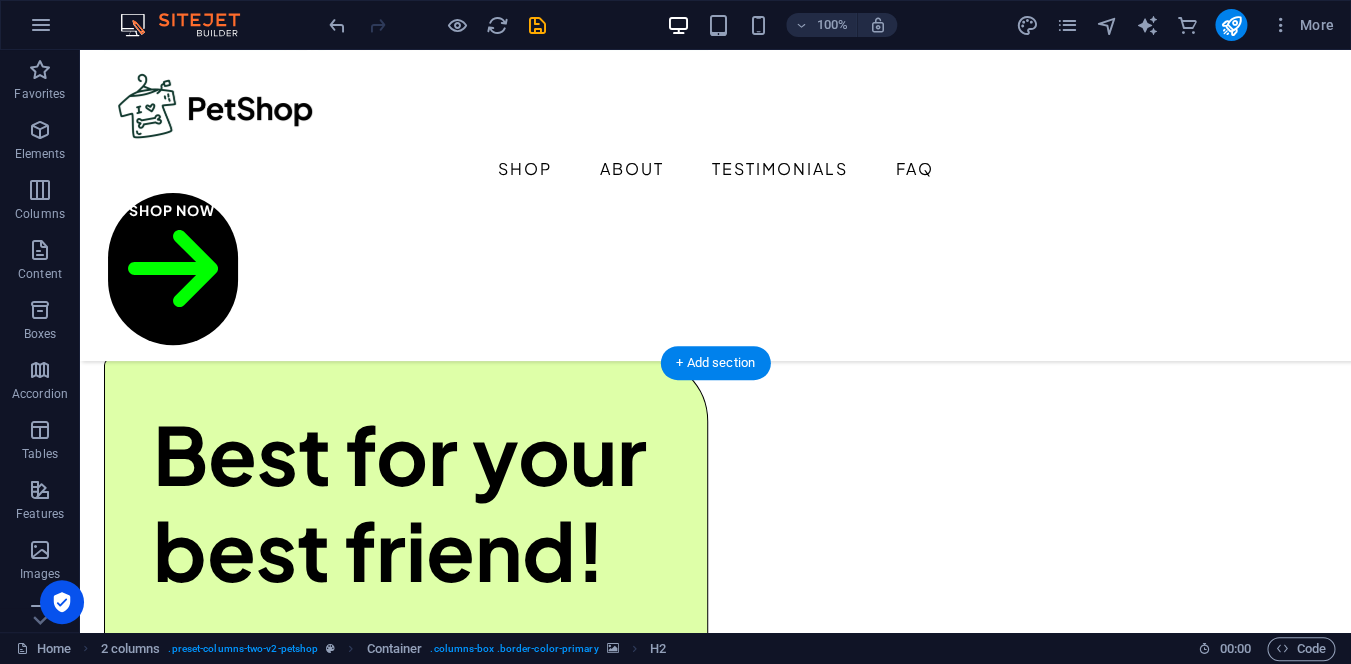 scroll, scrollTop: 593, scrollLeft: 0, axis: vertical 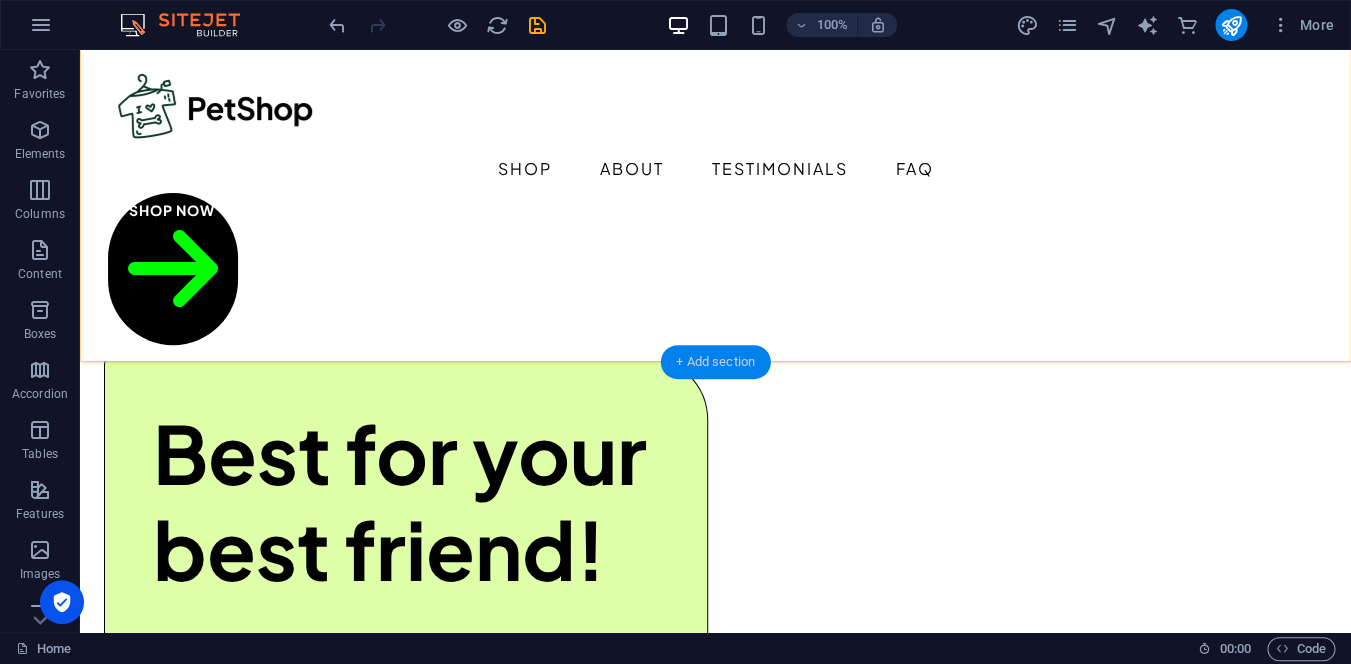 click on "+ Add section" at bounding box center (715, 362) 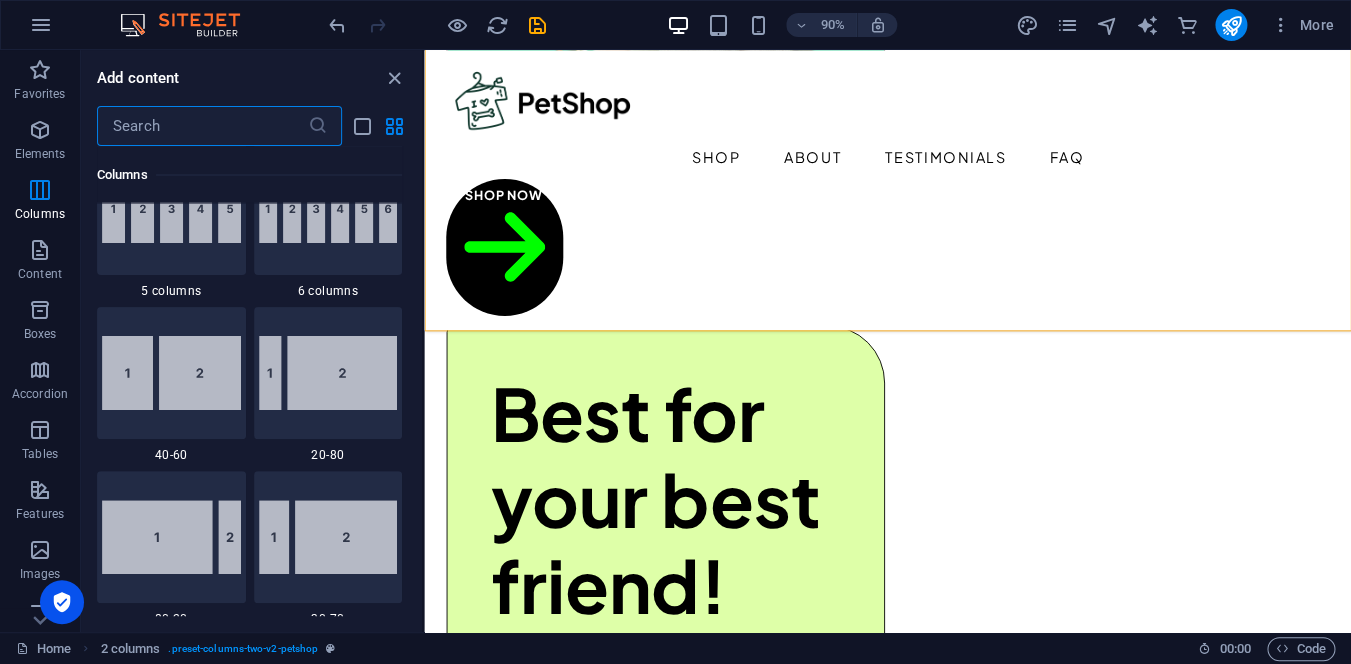 scroll, scrollTop: 1380, scrollLeft: 0, axis: vertical 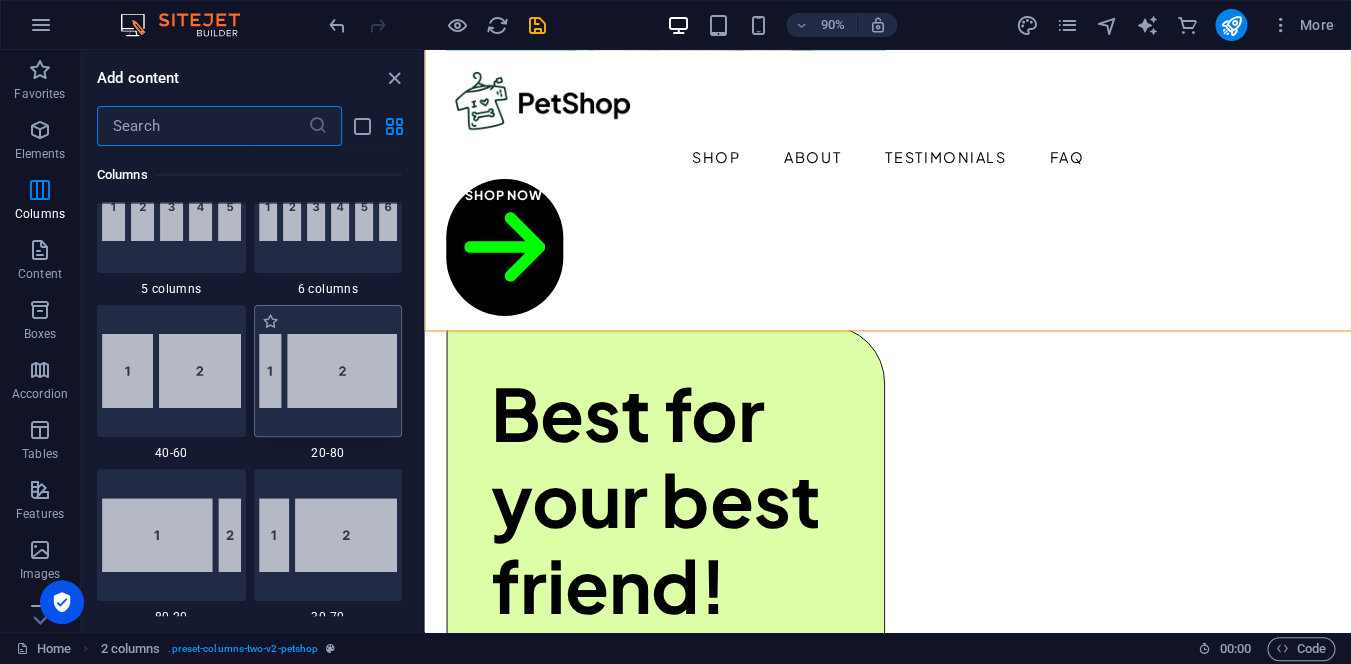 click at bounding box center [328, 371] 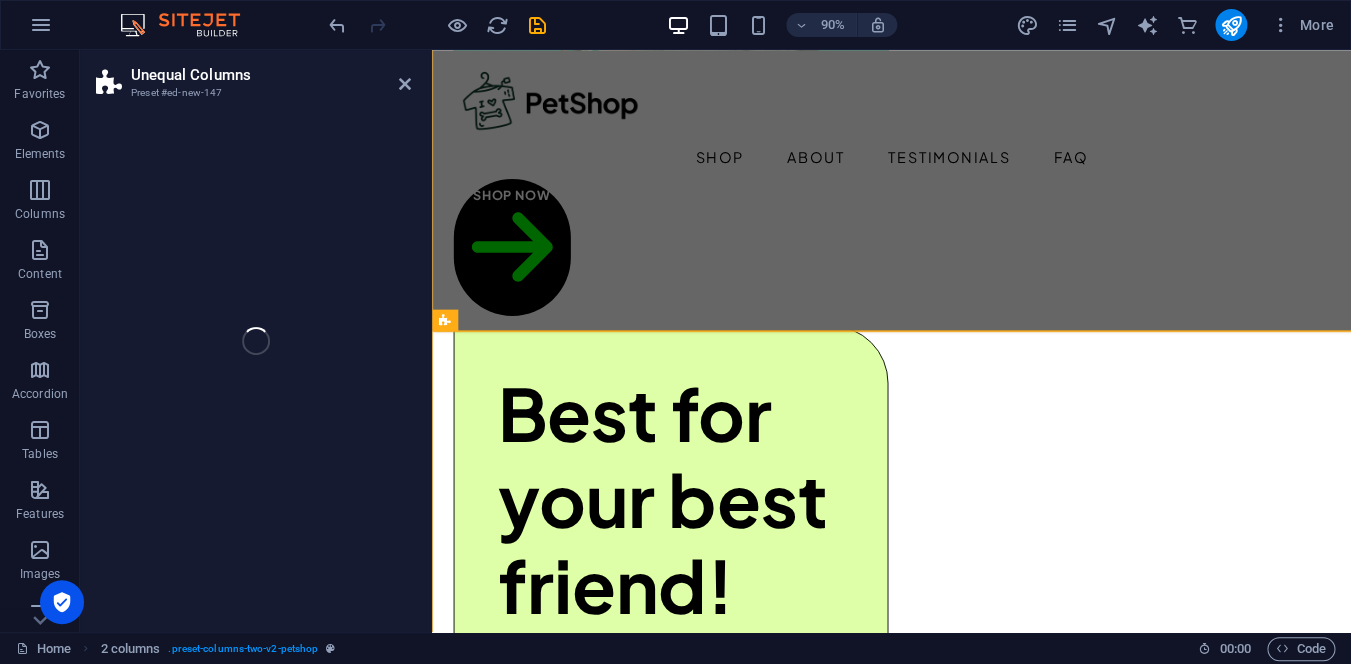 select on "%" 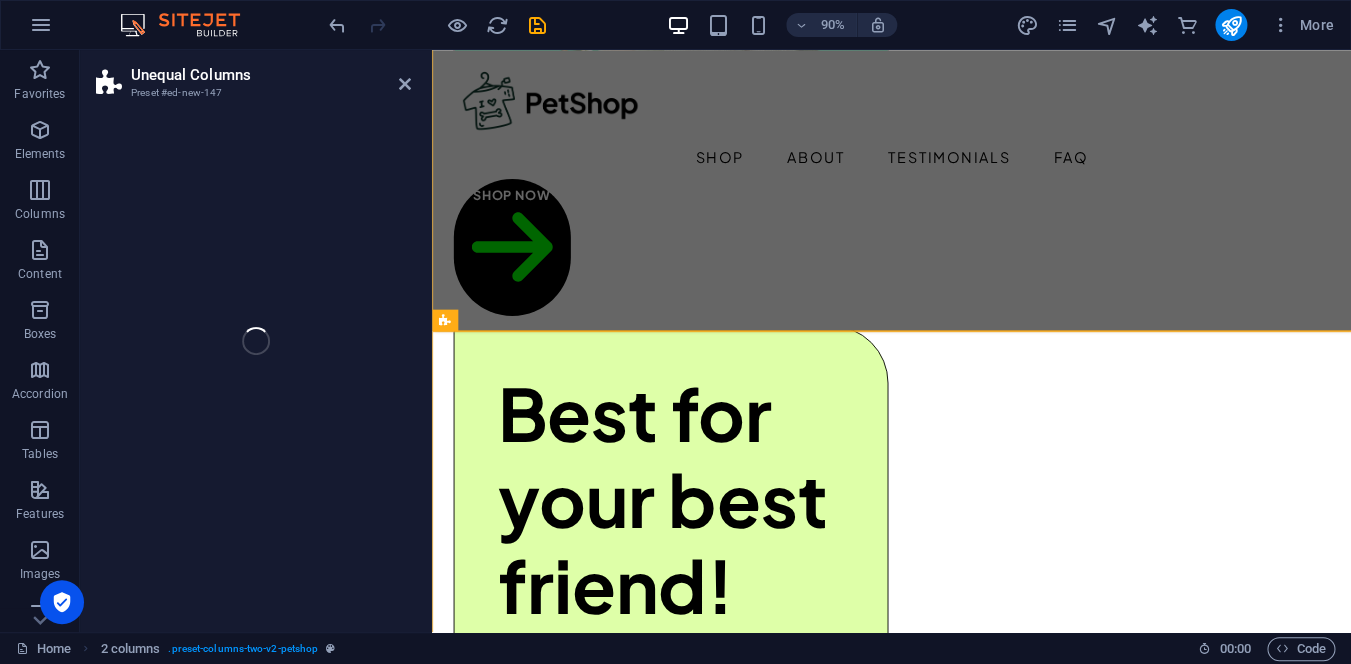 select on "rem" 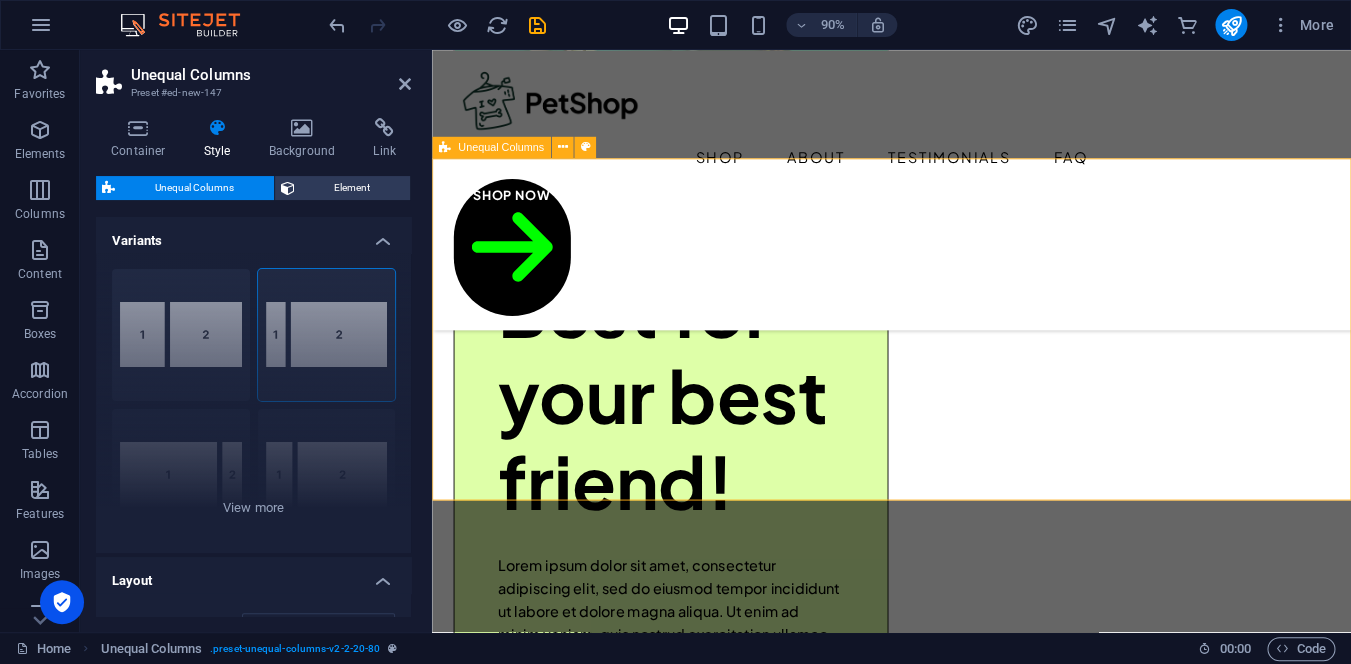 scroll, scrollTop: 845, scrollLeft: 0, axis: vertical 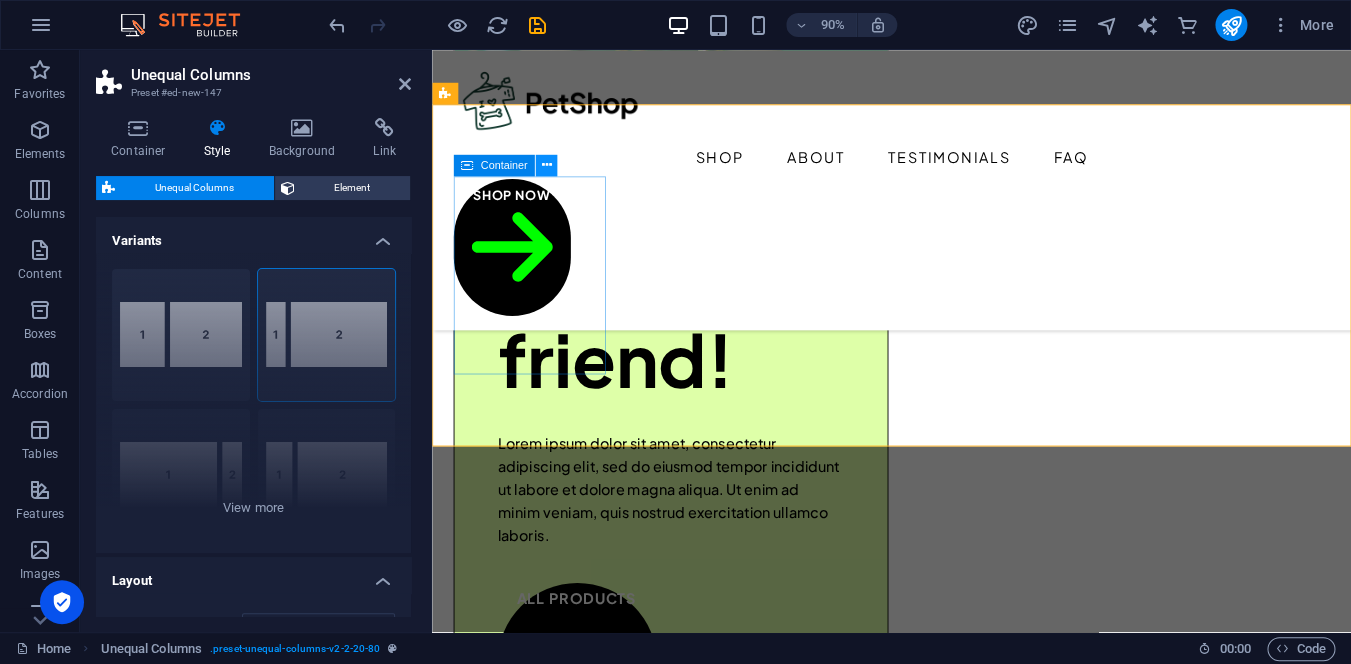 click at bounding box center [546, 165] 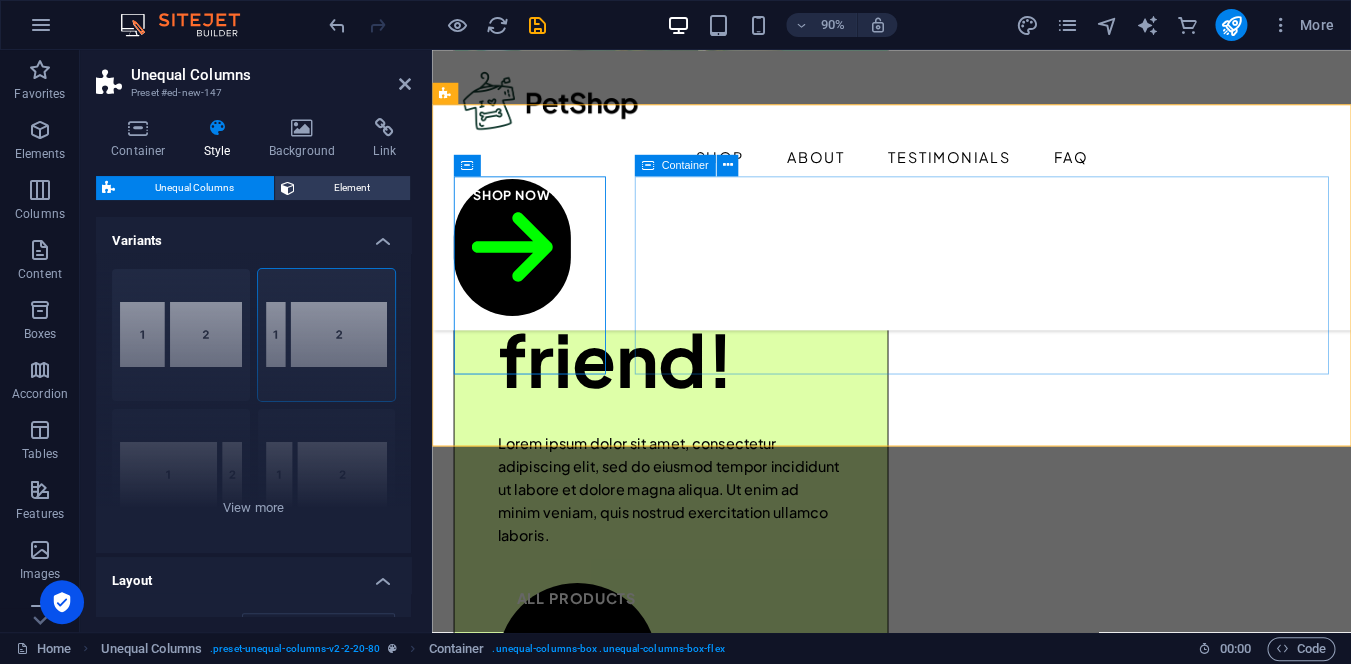 click on "Drop content here or  Add elements  Paste clipboard" at bounding box center [942, 1272] 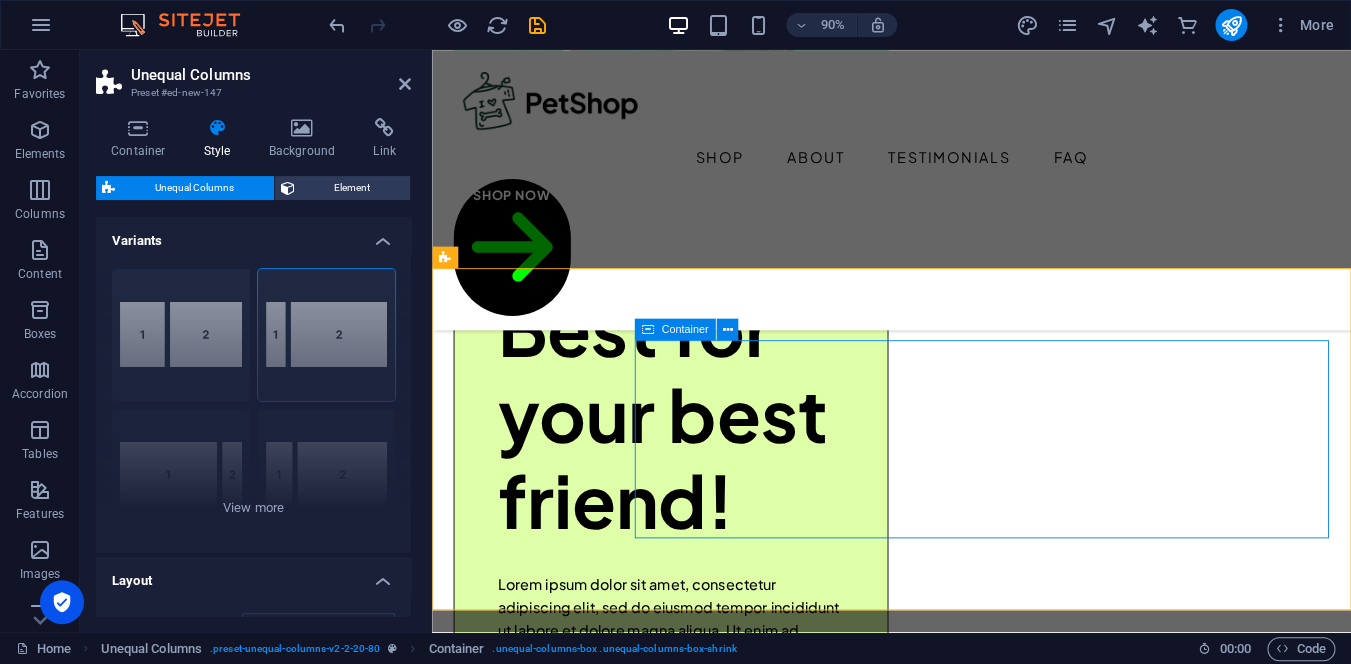 scroll, scrollTop: 663, scrollLeft: 0, axis: vertical 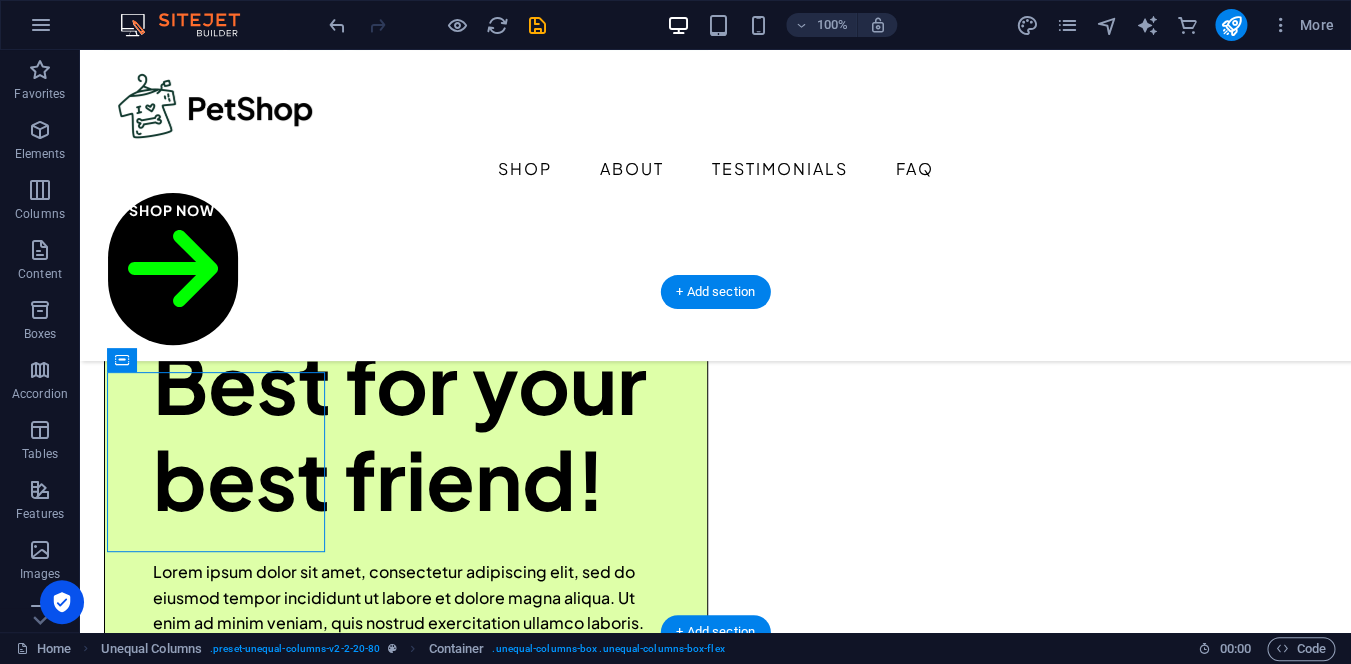 drag, startPoint x: 576, startPoint y: 385, endPoint x: 525, endPoint y: 300, distance: 99.12618 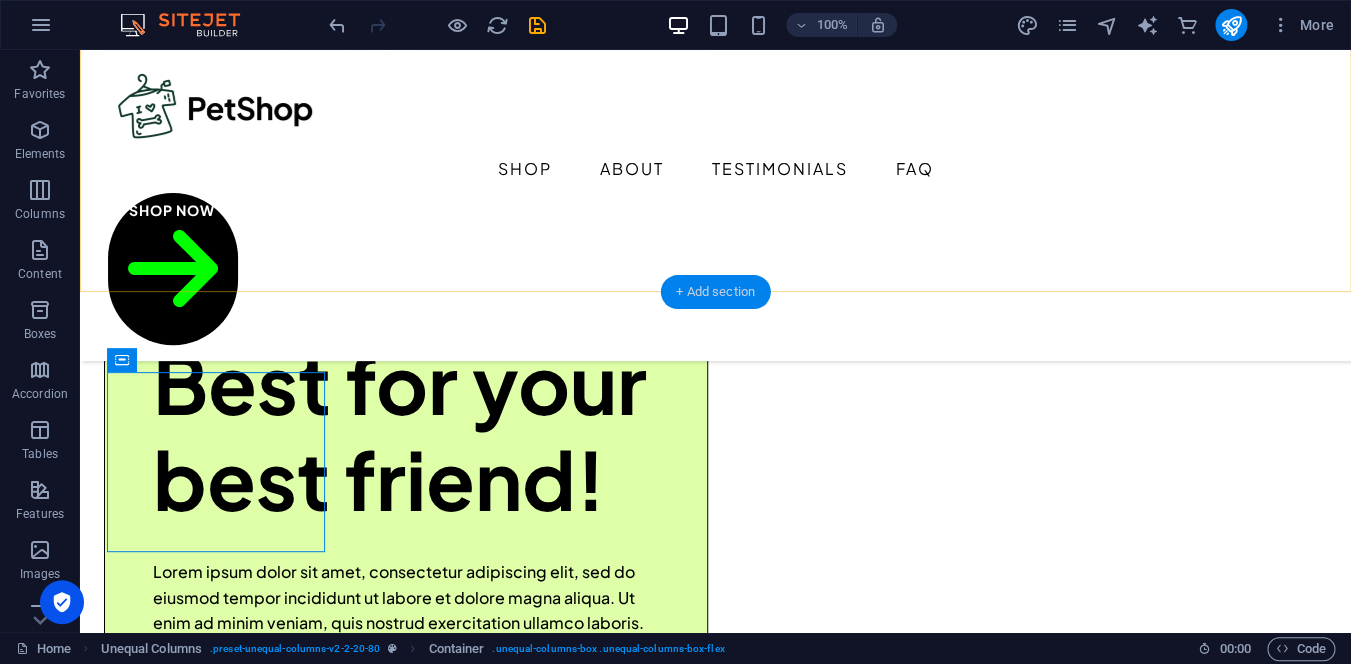 click on "+ Add section" at bounding box center (715, 292) 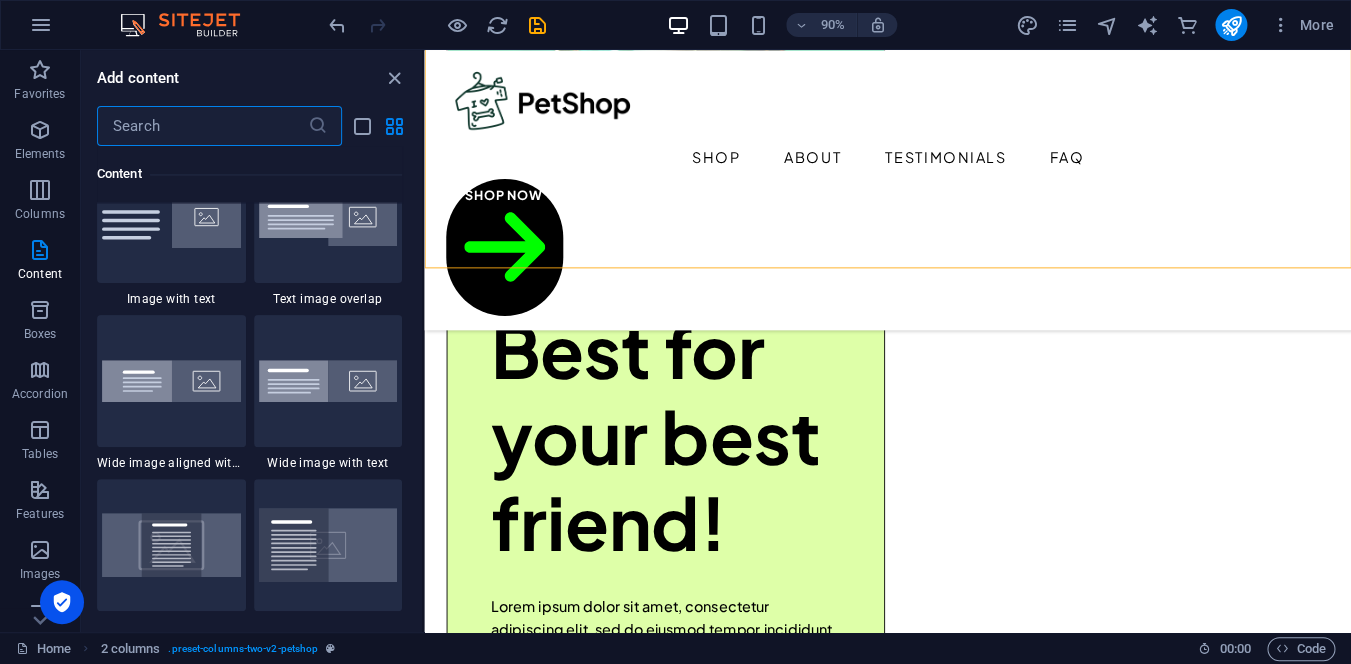 scroll, scrollTop: 3887, scrollLeft: 0, axis: vertical 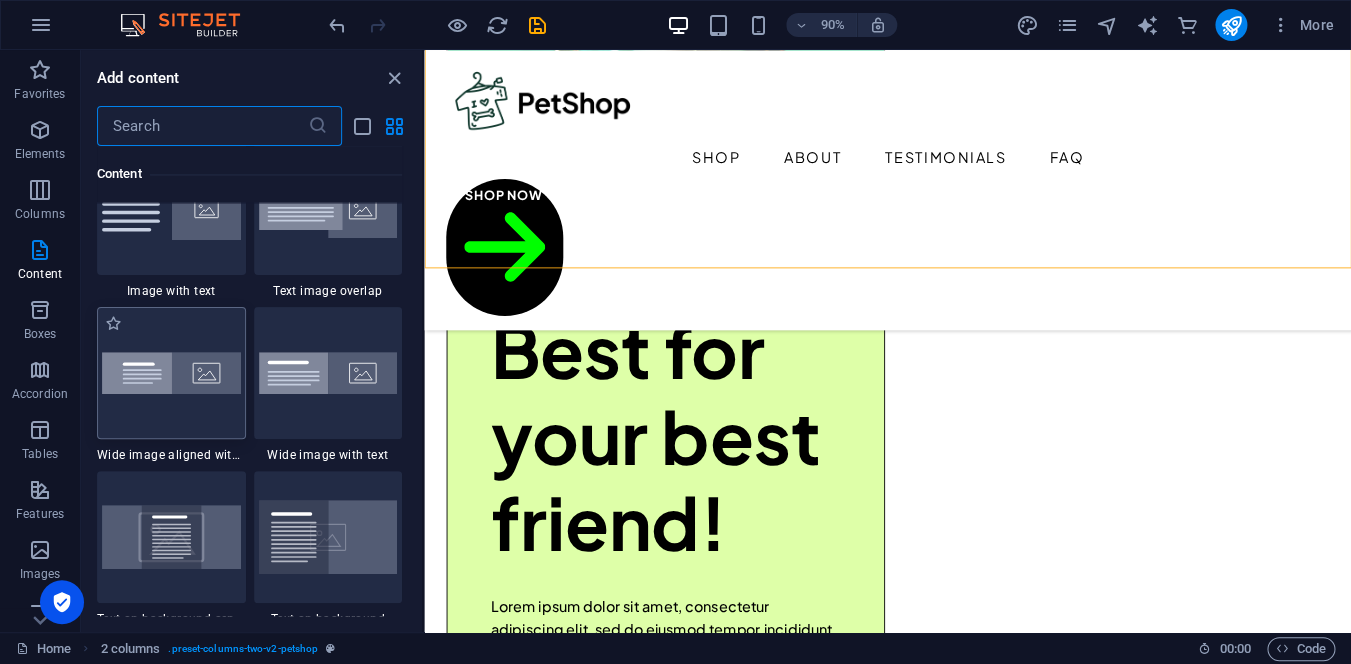 click at bounding box center (171, 373) 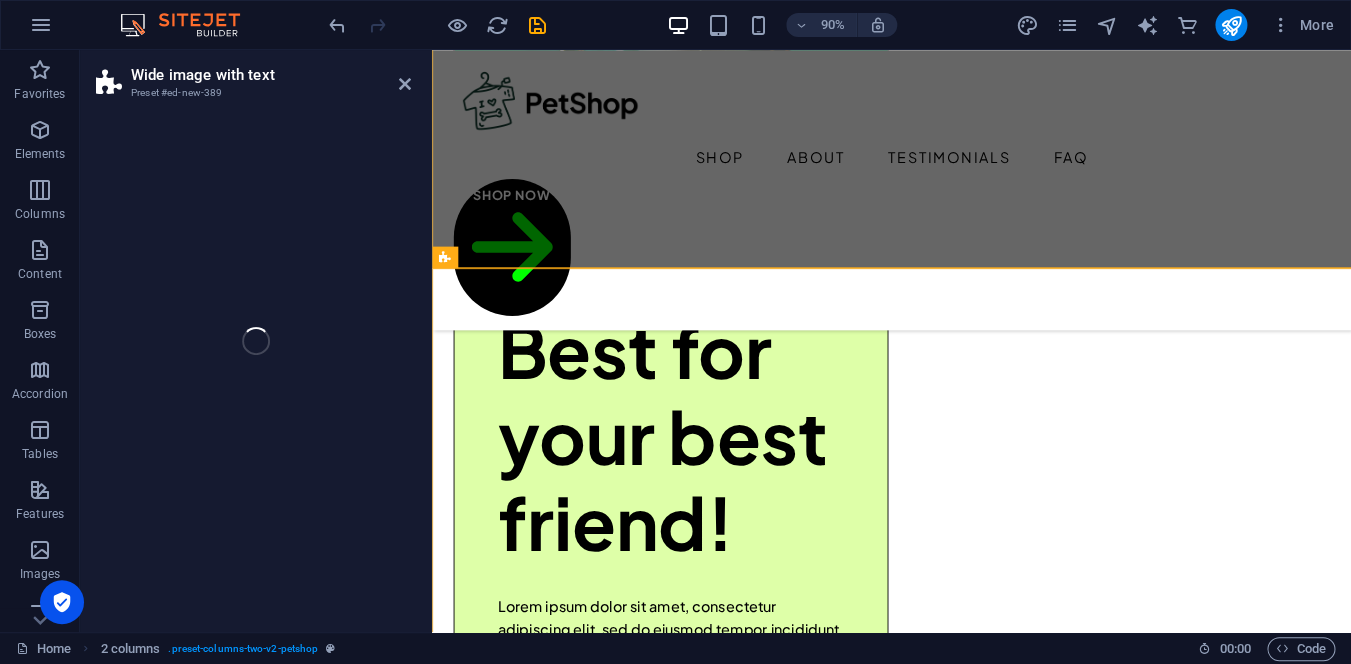 select on "%" 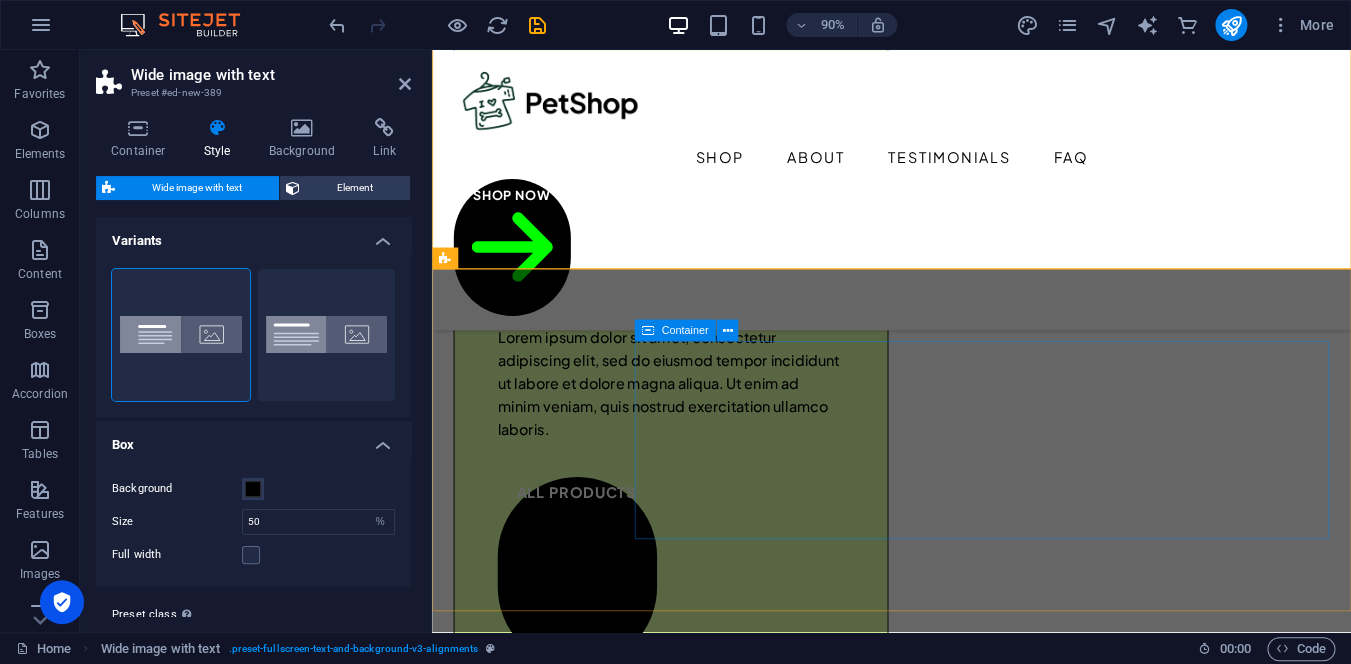 scroll, scrollTop: 1015, scrollLeft: 0, axis: vertical 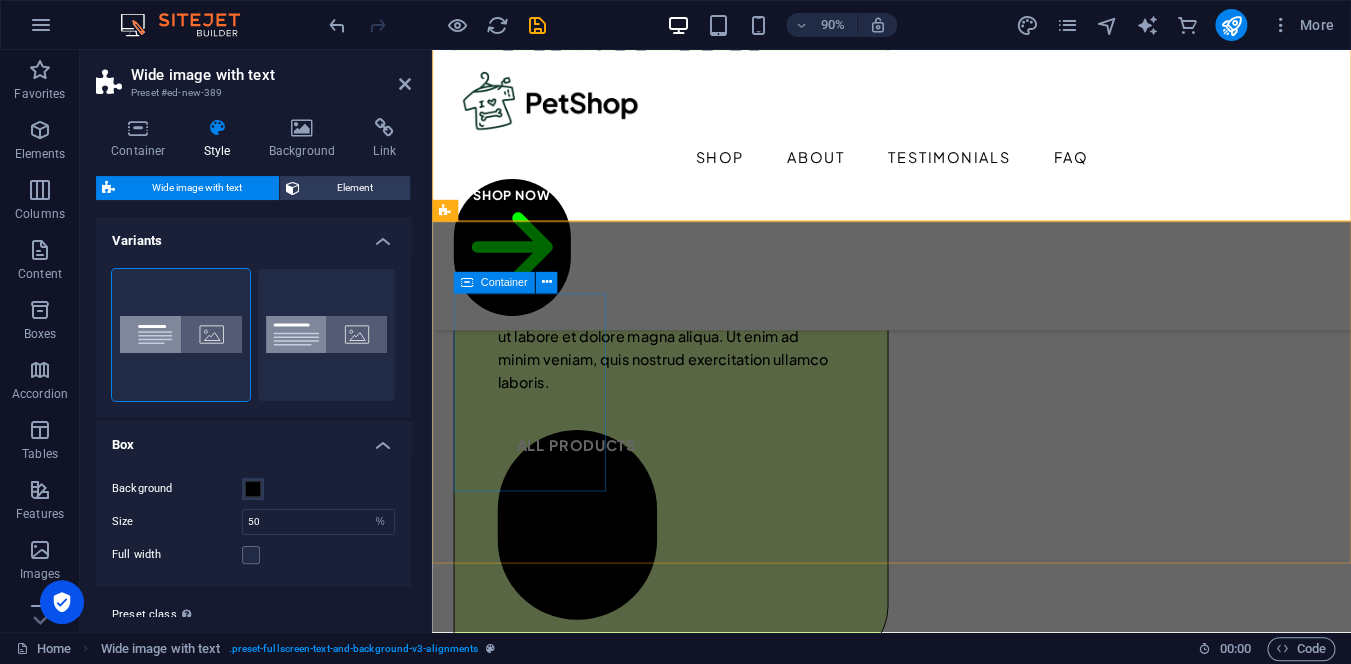 click on "Drop content here or  Add elements  Paste clipboard" at bounding box center (942, 1509) 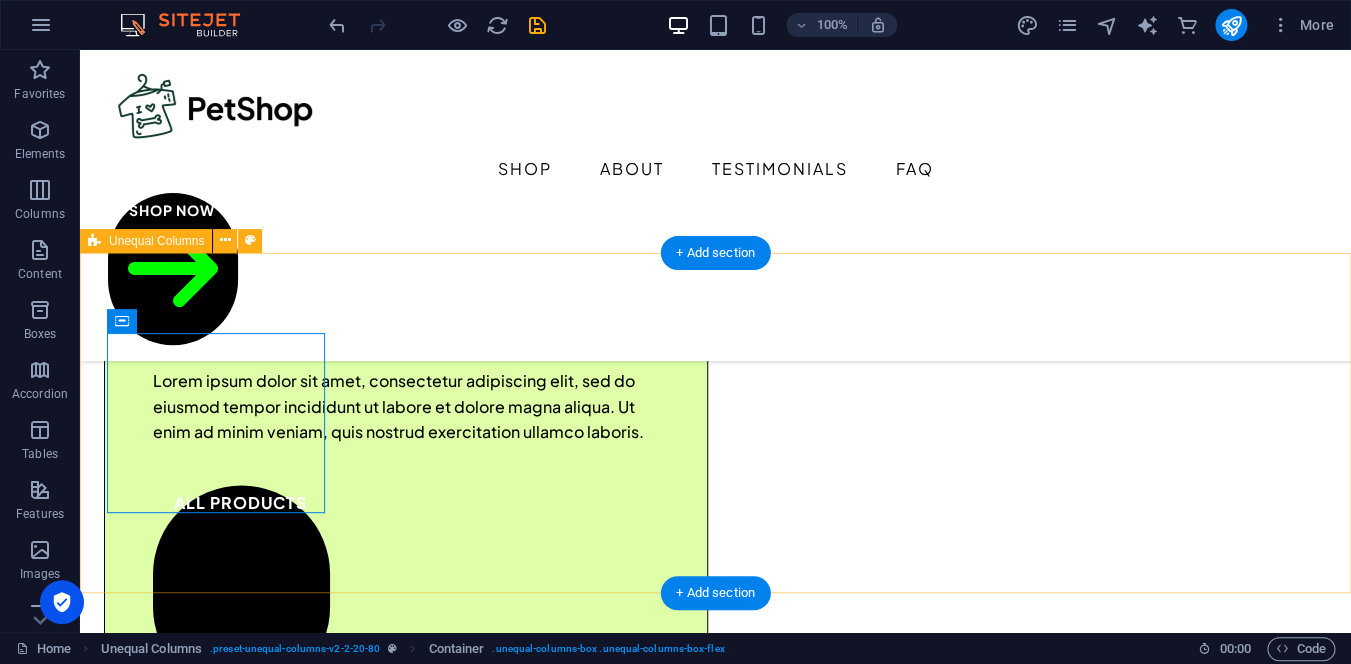 scroll, scrollTop: 1093, scrollLeft: 0, axis: vertical 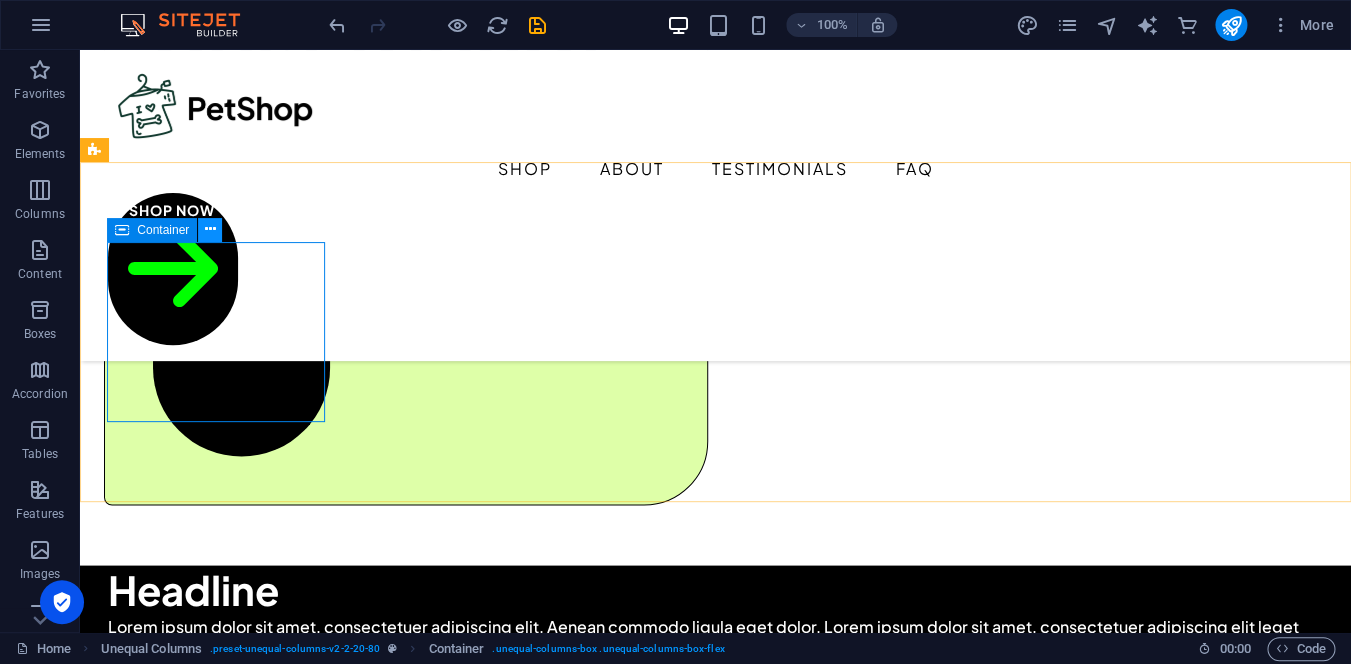 click at bounding box center [210, 230] 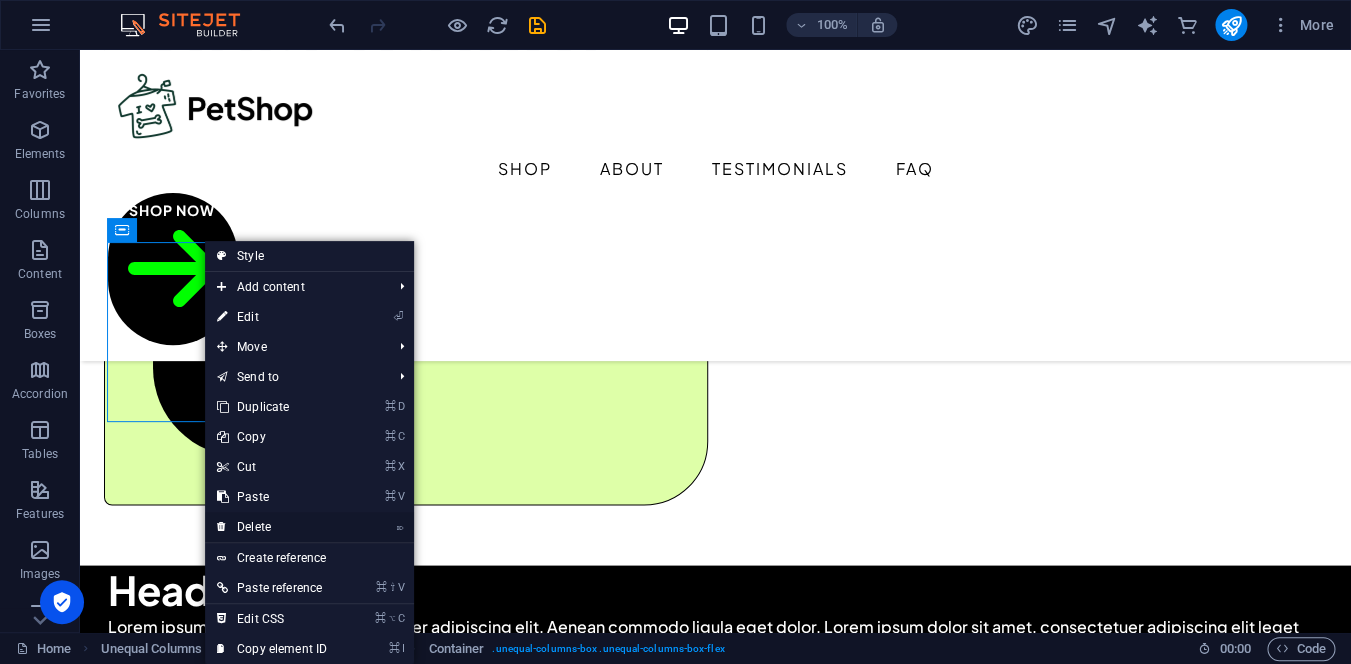 click on "⌦  Delete" at bounding box center (272, 527) 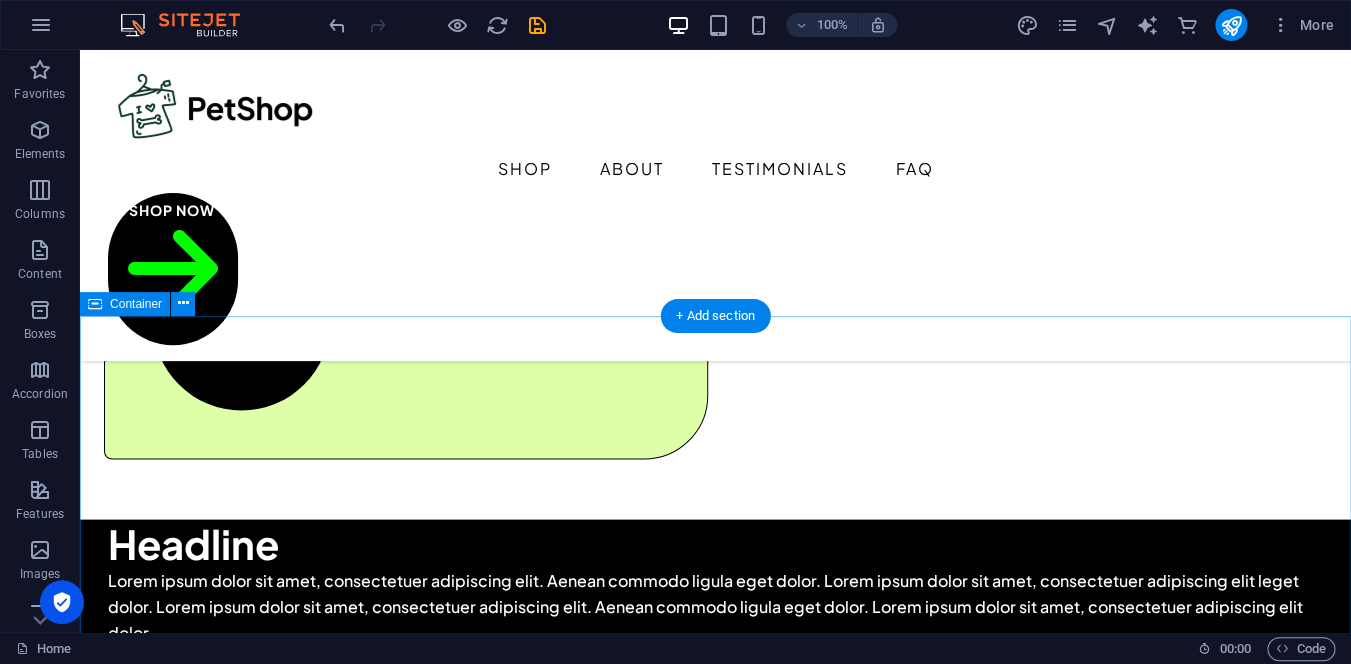 scroll, scrollTop: 1276, scrollLeft: 0, axis: vertical 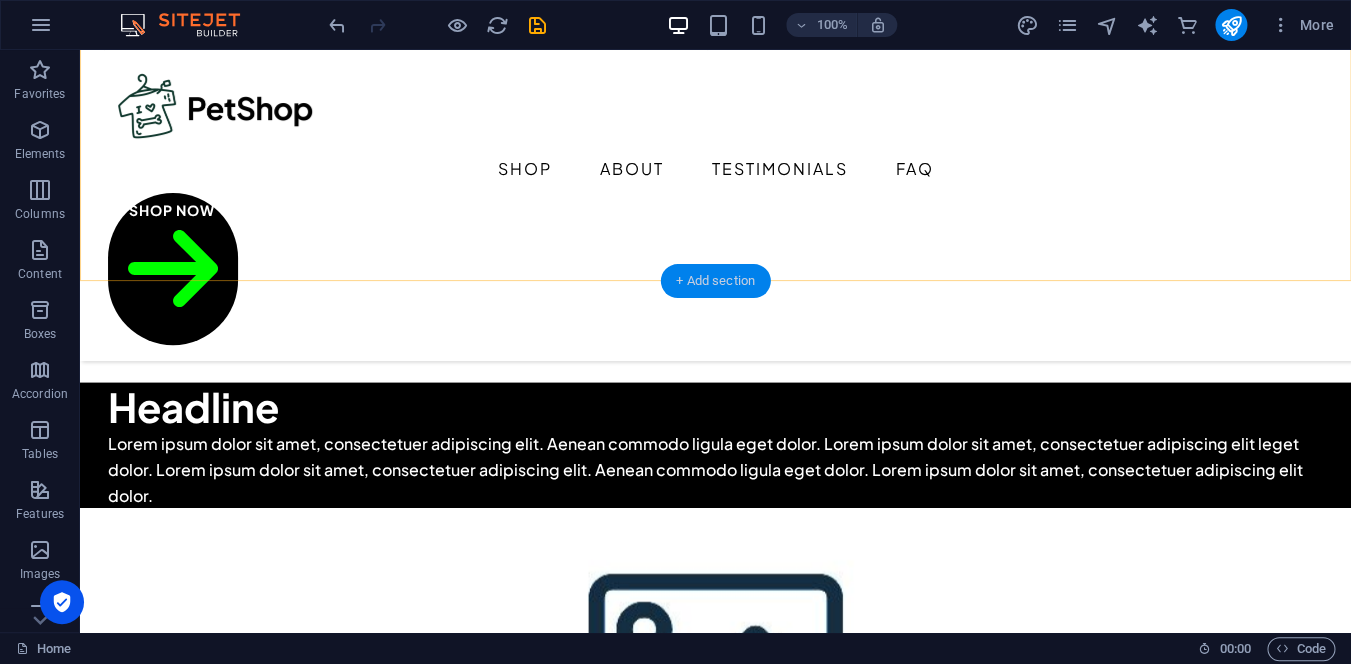 click on "+ Add section" at bounding box center (715, 281) 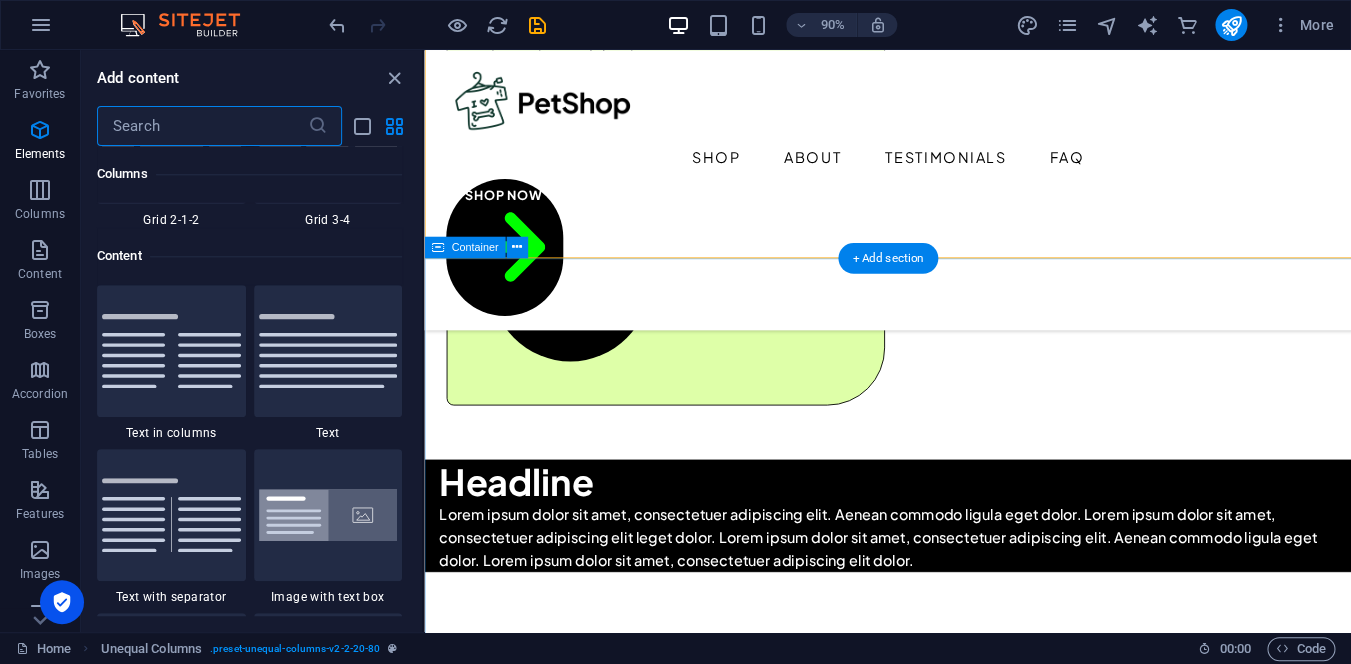 scroll, scrollTop: 3499, scrollLeft: 0, axis: vertical 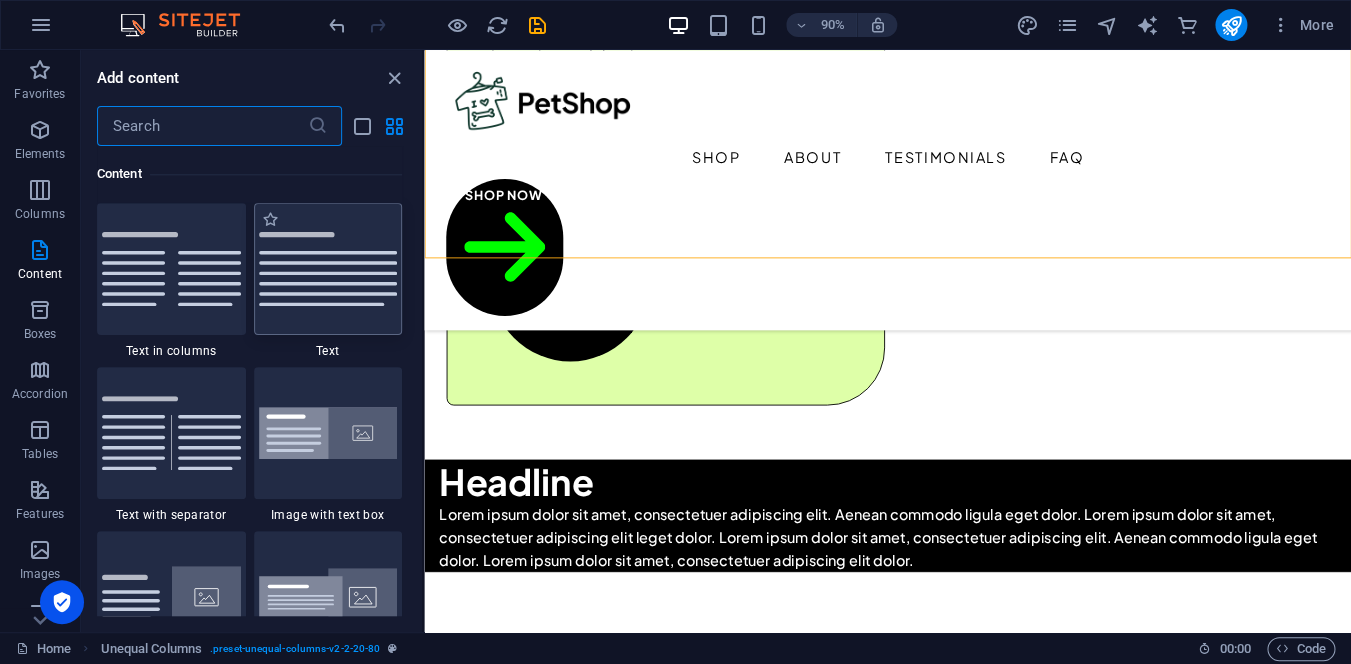 click at bounding box center [328, 269] 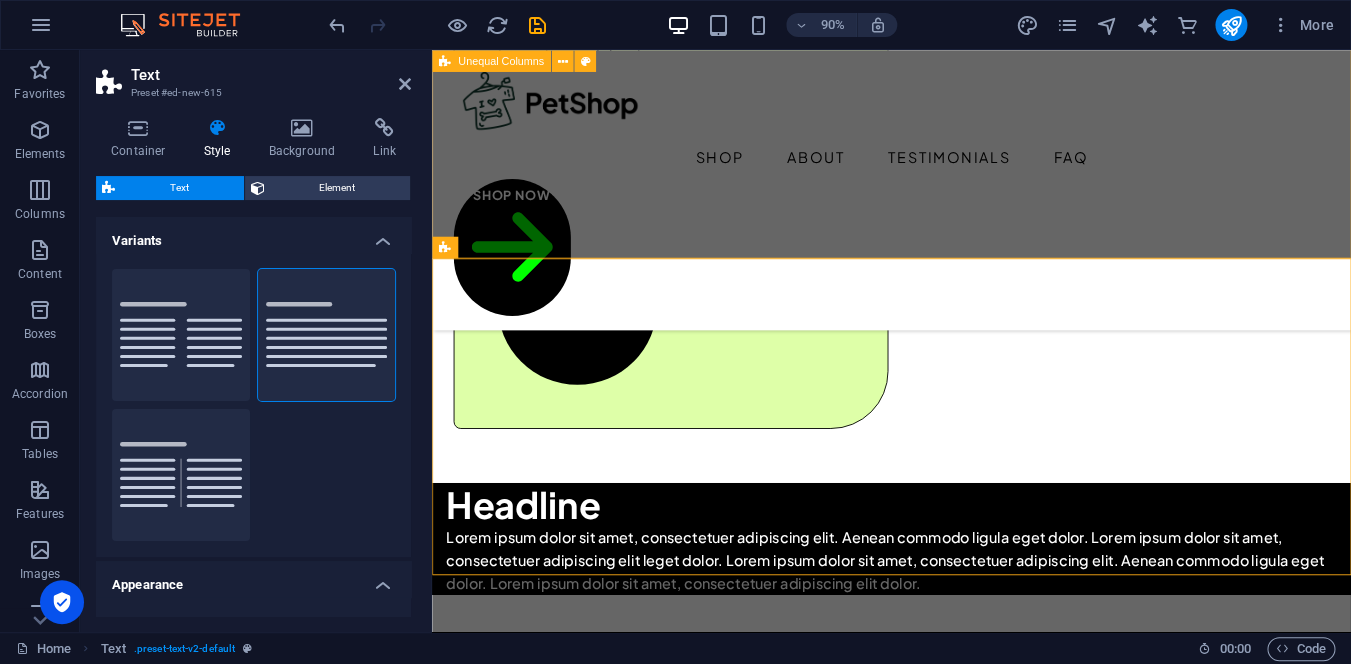 click on "Drop content here or  Add elements  Paste clipboard" at bounding box center (942, 1247) 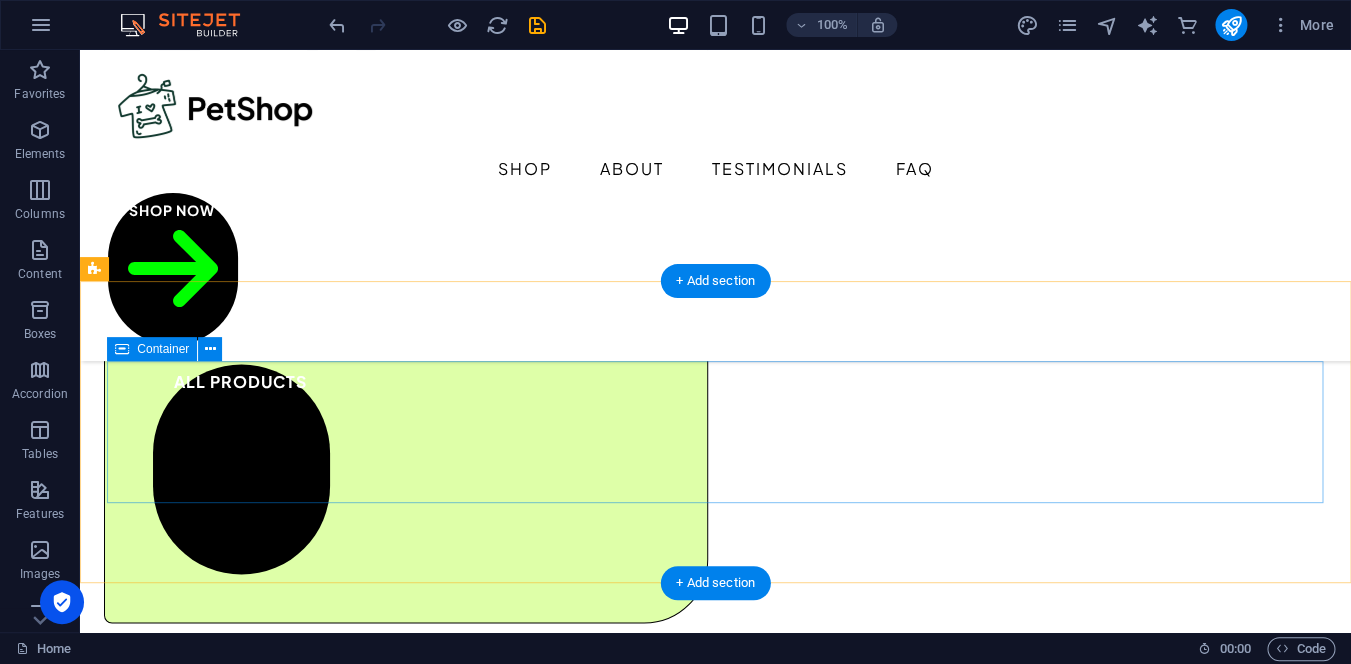 scroll, scrollTop: 976, scrollLeft: 0, axis: vertical 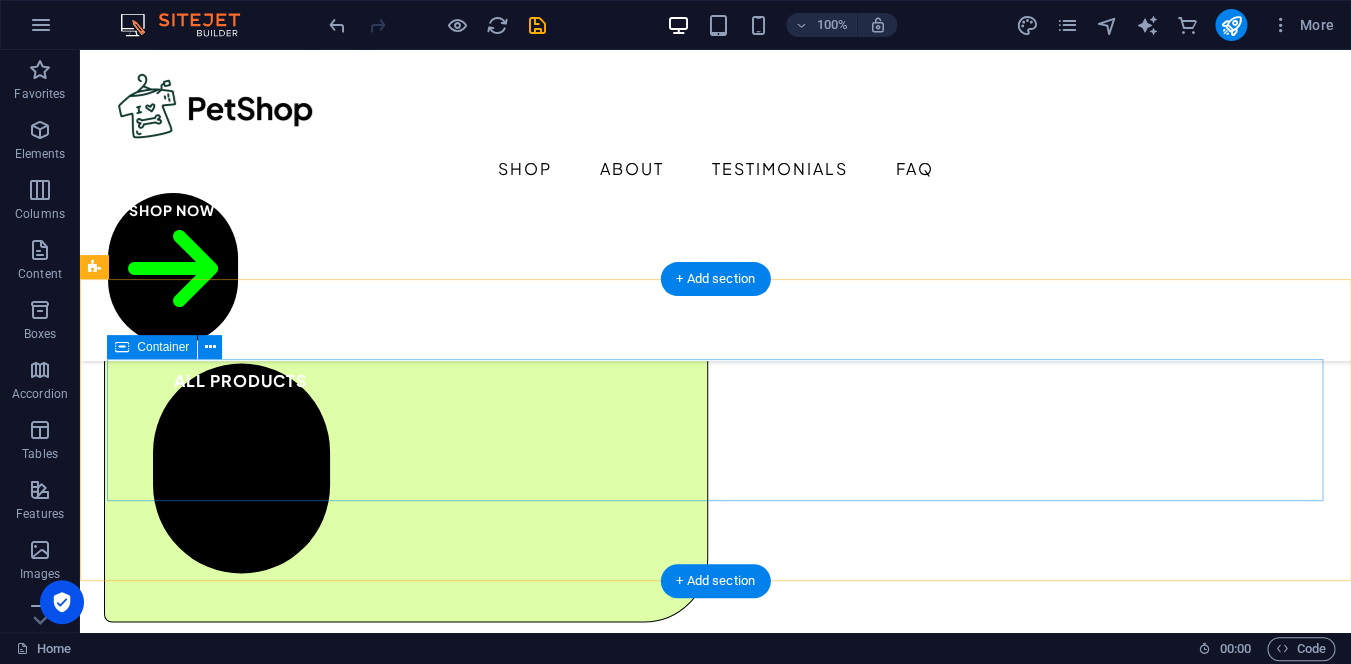 click on "Drop content here or  Add elements  Paste clipboard" at bounding box center [712, 1400] 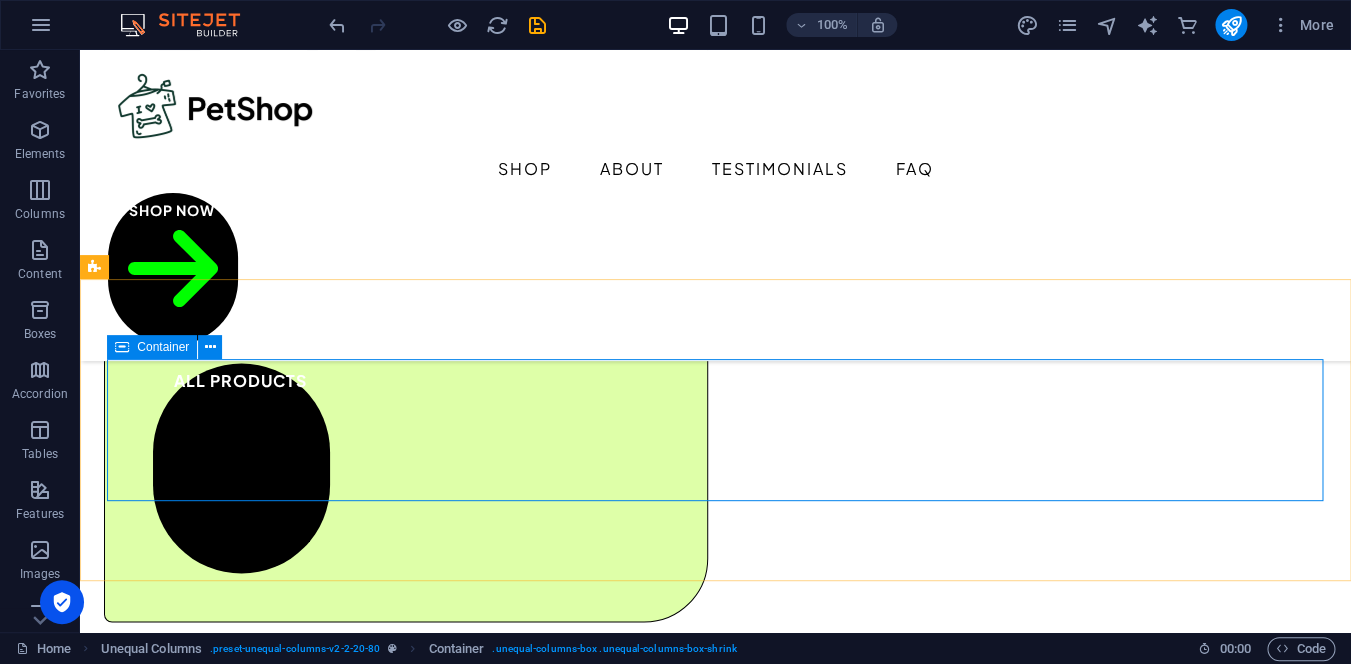 click on "Container" at bounding box center (171, 347) 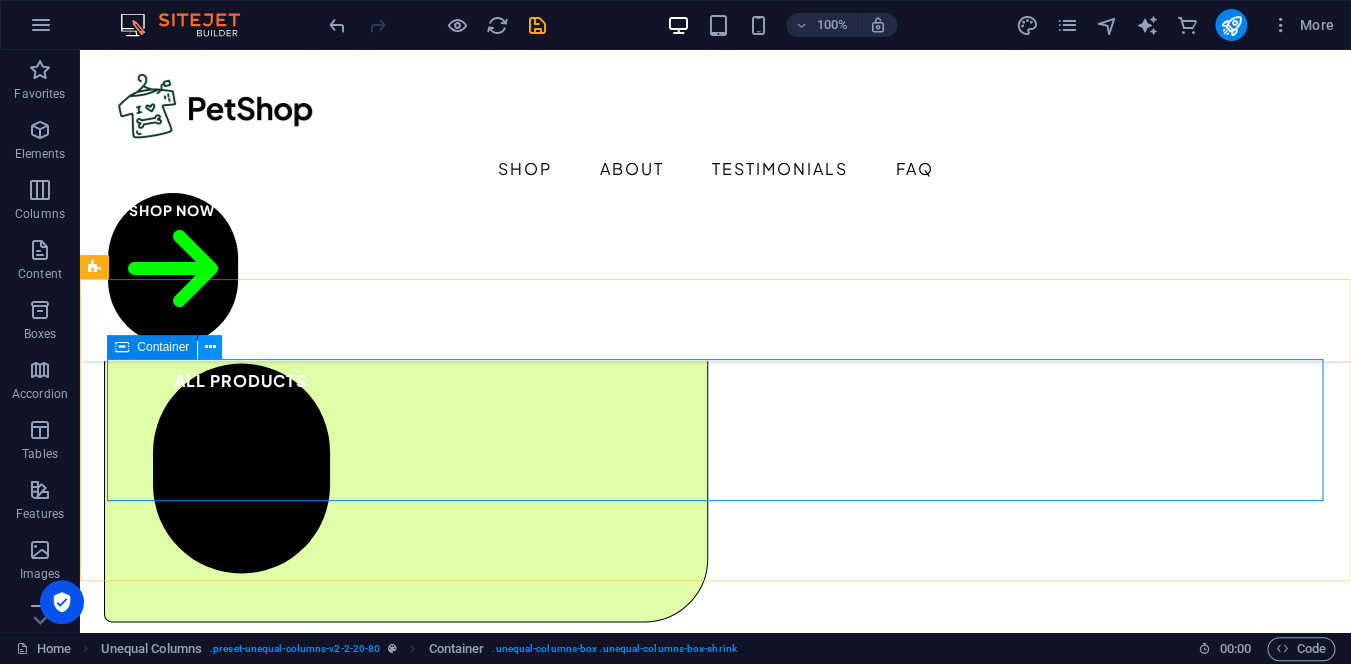 click at bounding box center (210, 347) 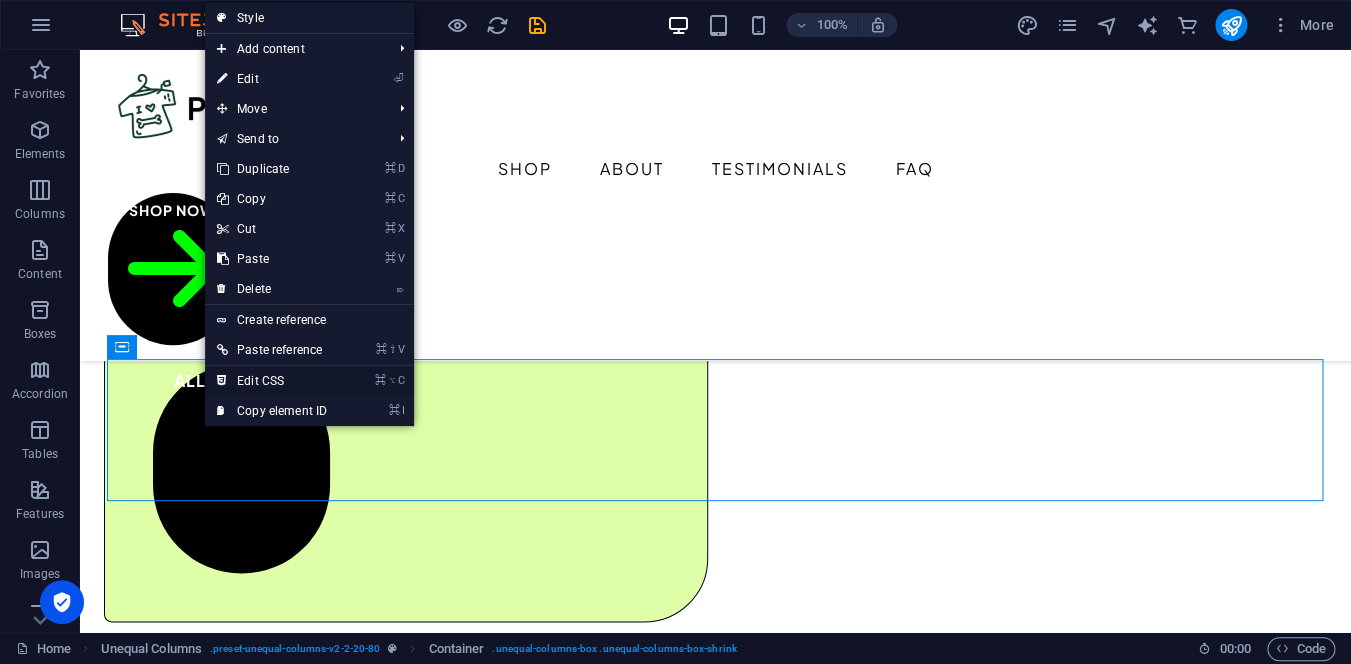 click on "⌘ ⌥ C  Edit CSS" at bounding box center [272, 381] 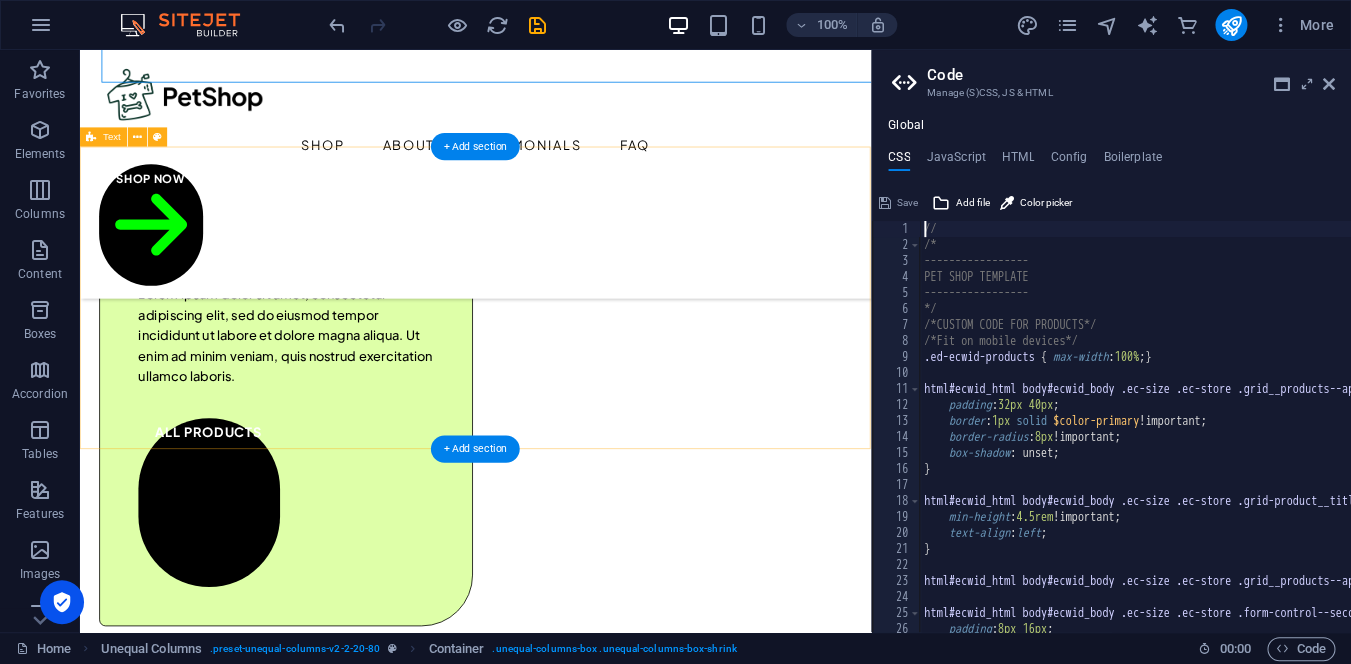 scroll, scrollTop: 1386, scrollLeft: 0, axis: vertical 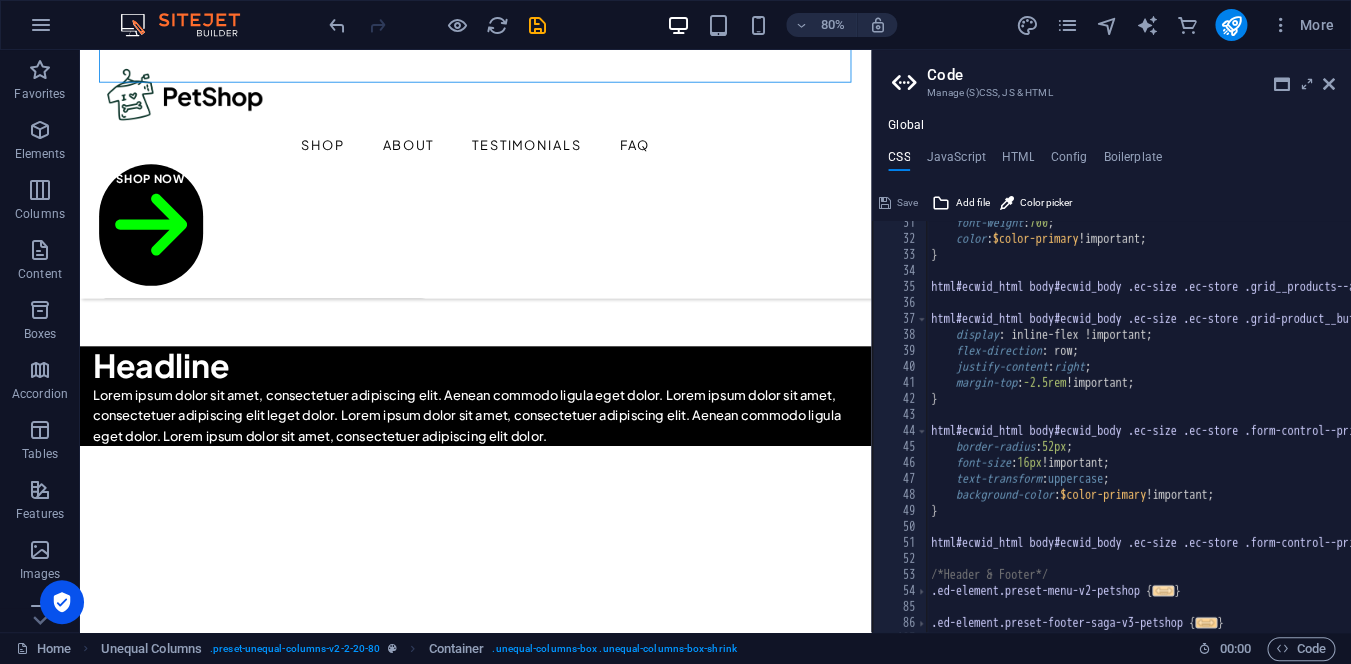 click on "..." at bounding box center (1163, 590) 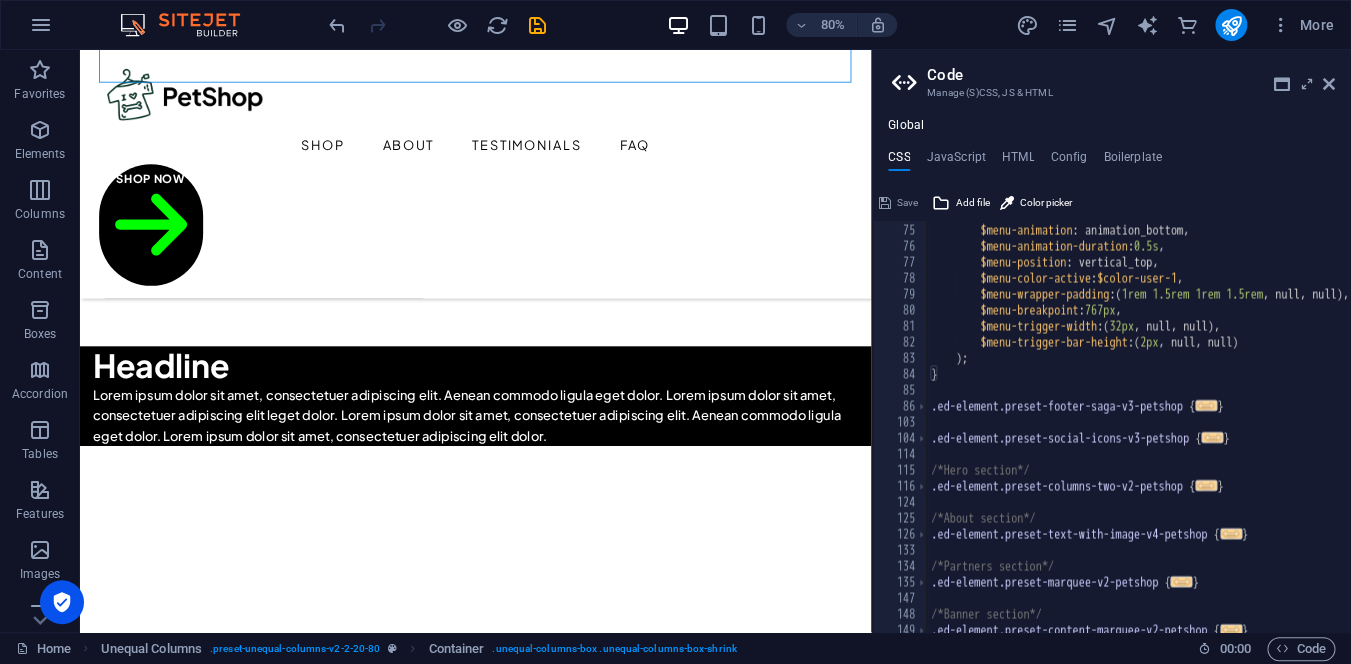 scroll, scrollTop: 1228, scrollLeft: 0, axis: vertical 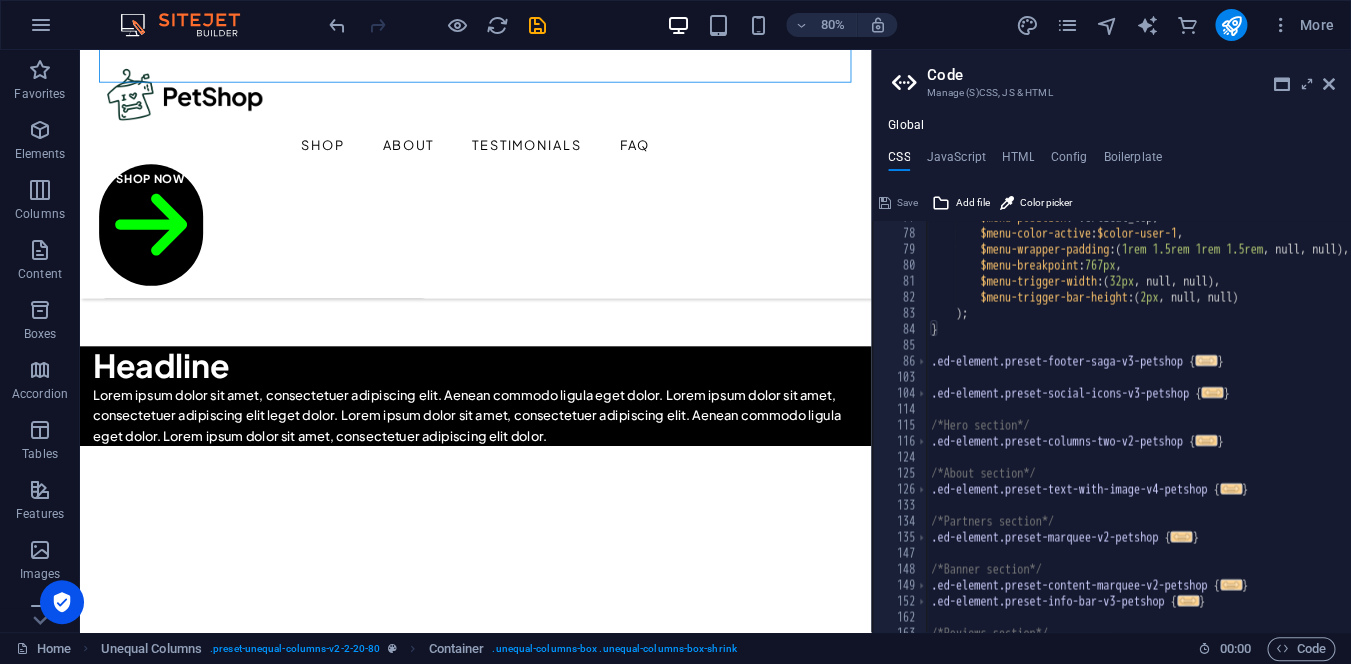 click on "..." at bounding box center [1206, 360] 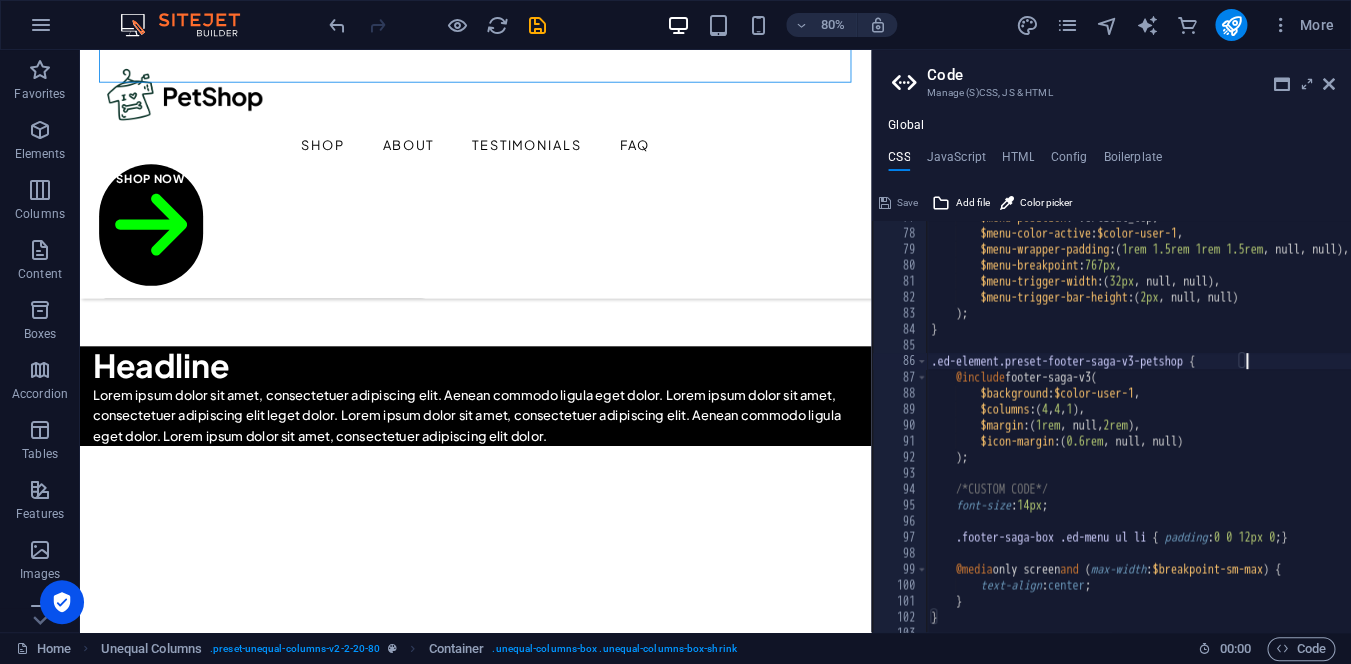 click on "$menu-position : vertical_top,            $menu-color-active :  $color-user-1 ,            $menu-wrapper-padding :  ( 1rem   1.5rem   1rem   1.5rem , null, null ) ,            $menu-breakpoint :  767px ,            $menu-trigger-width :  ( 32px , null, null ) ,            $menu-trigger-bar-height :  ( 2px , null, null )      ) ; } .ed-element.preset-footer-saga-v3-petshop   {      @include  footer-saga-v3 (           $background :  $color-user-1 ,            $columns :  ( 4 ,  4 ,  1 ) ,            $margin :  ( 1rem , null,  2rem ) ,            $icon-margin :  ( 0.6rem , null, null )      ) ;      /*CUSTOM CODE*/      font-size :  14px ;      .footer-saga-box   .ed-menu   ul   li   {   padding :  0   0   12px   0 ;  }      @media  only screen  and   ( max-width : $breakpoint-[PERSON_NAME] )   {           text-align :  center ;      } }" at bounding box center [1477, 430] 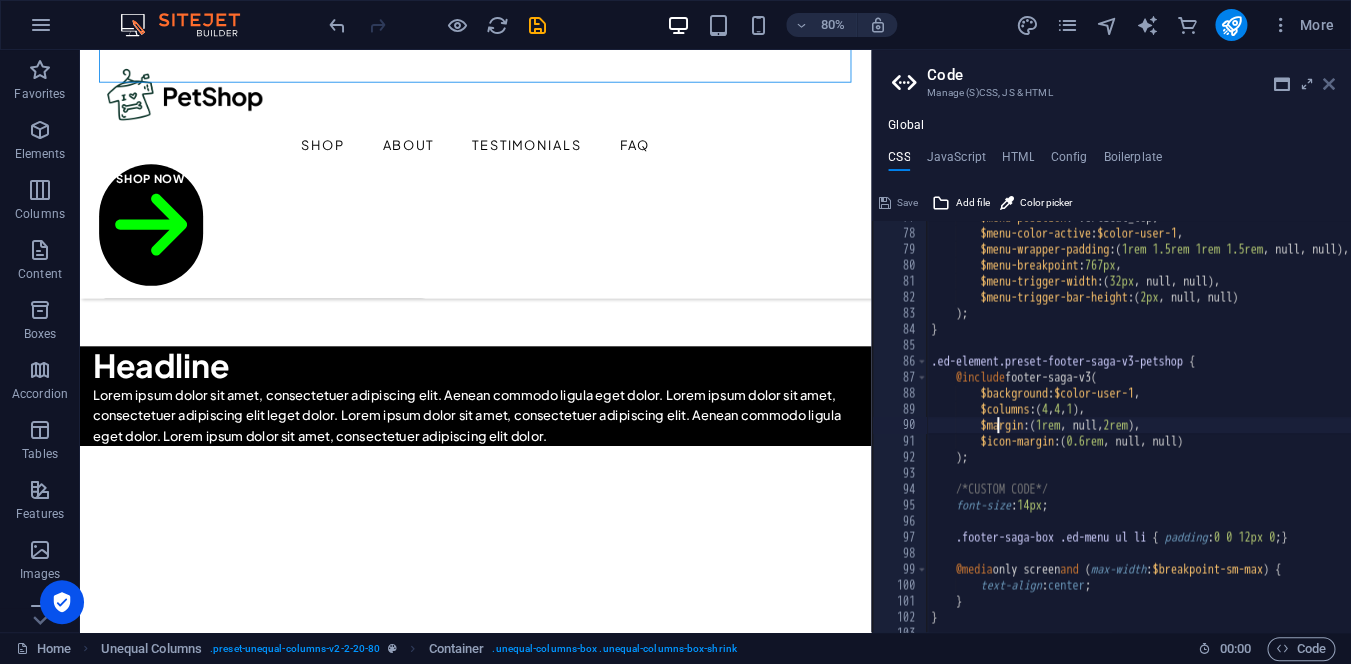 click at bounding box center [1329, 84] 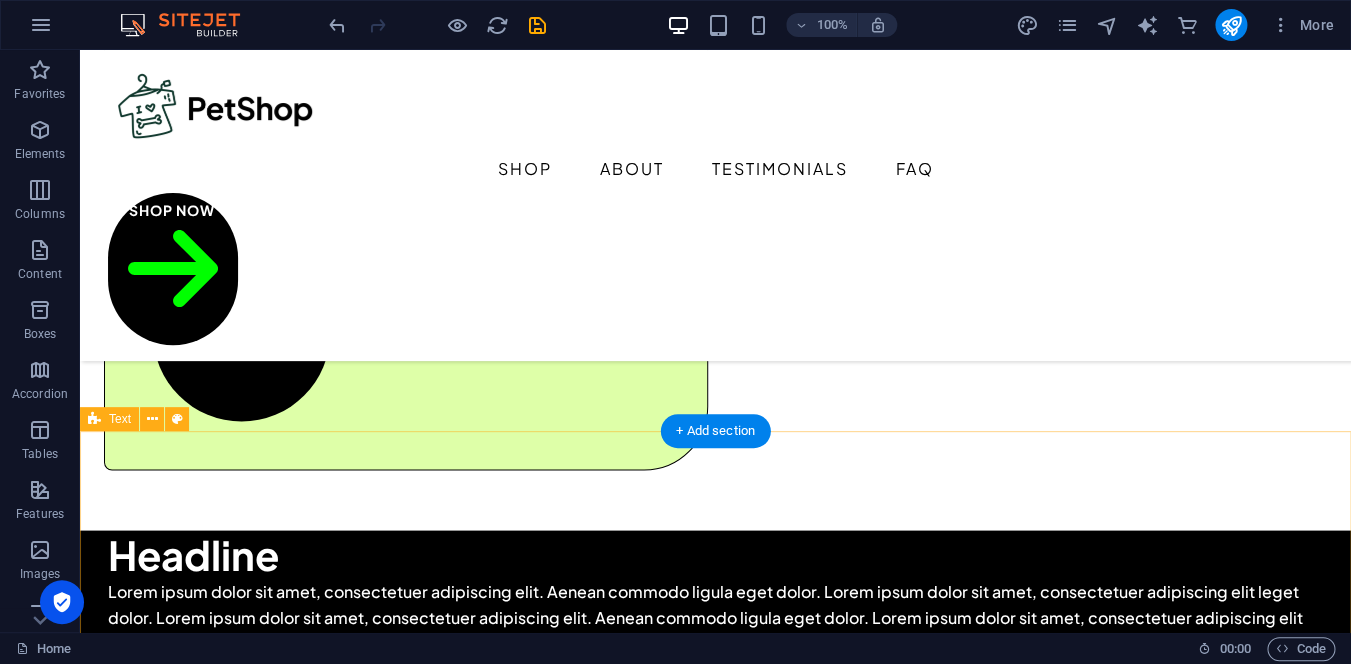scroll, scrollTop: 1126, scrollLeft: 0, axis: vertical 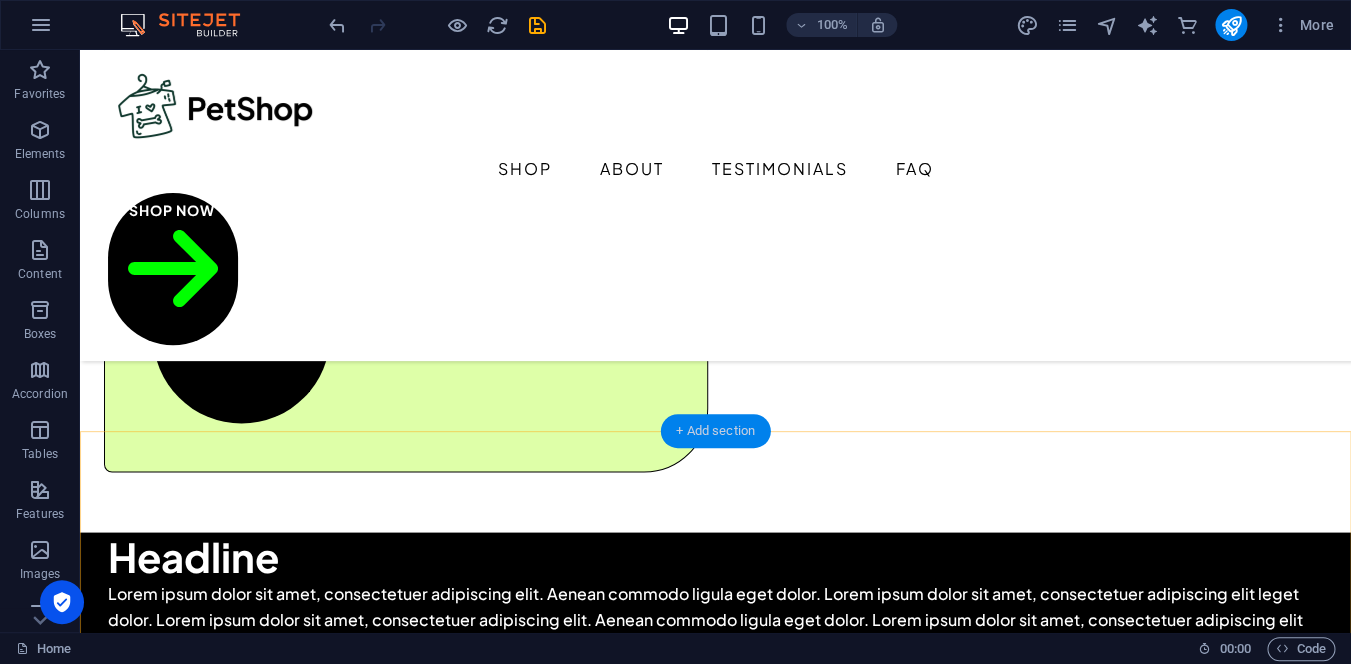click on "+ Add section" at bounding box center [715, 431] 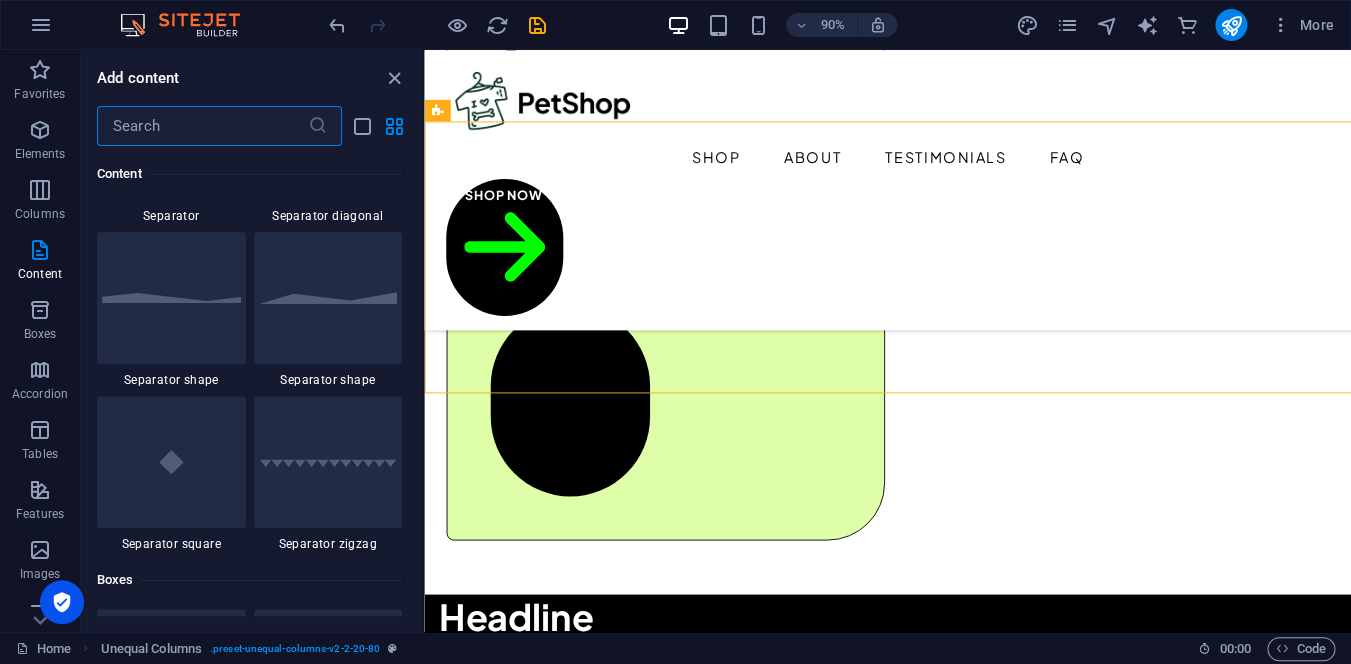 scroll, scrollTop: 4947, scrollLeft: 0, axis: vertical 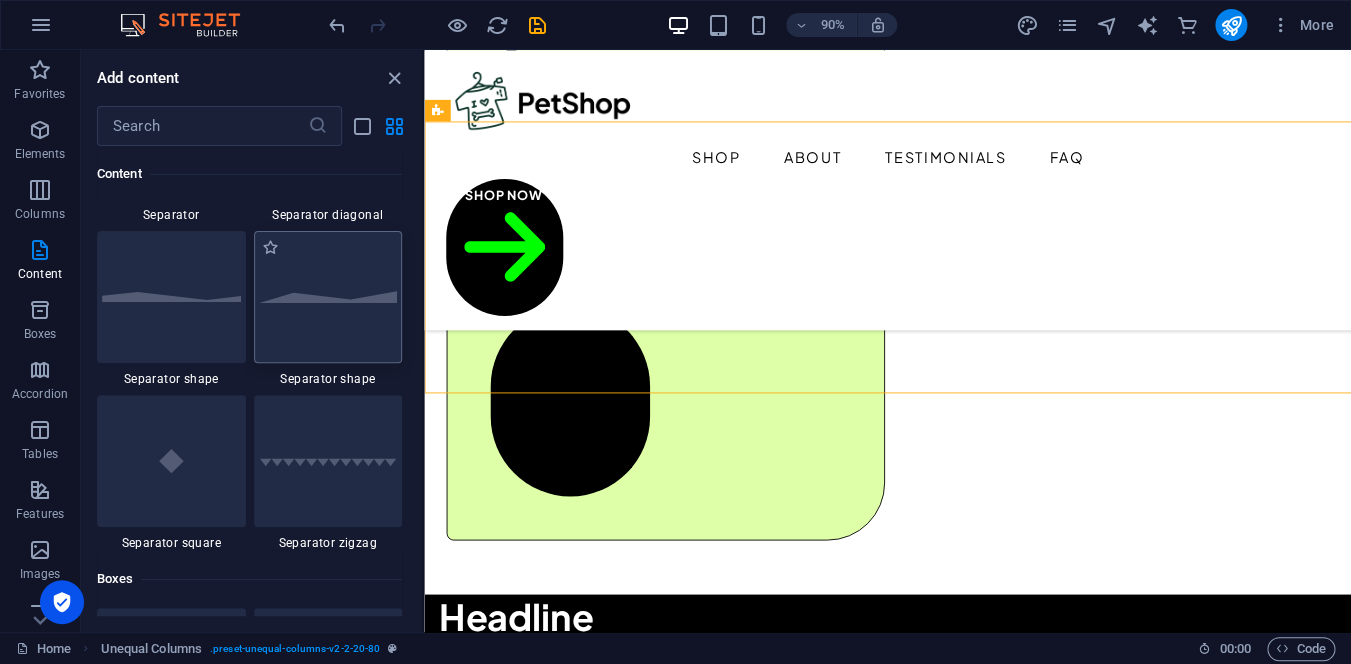 click at bounding box center [328, 297] 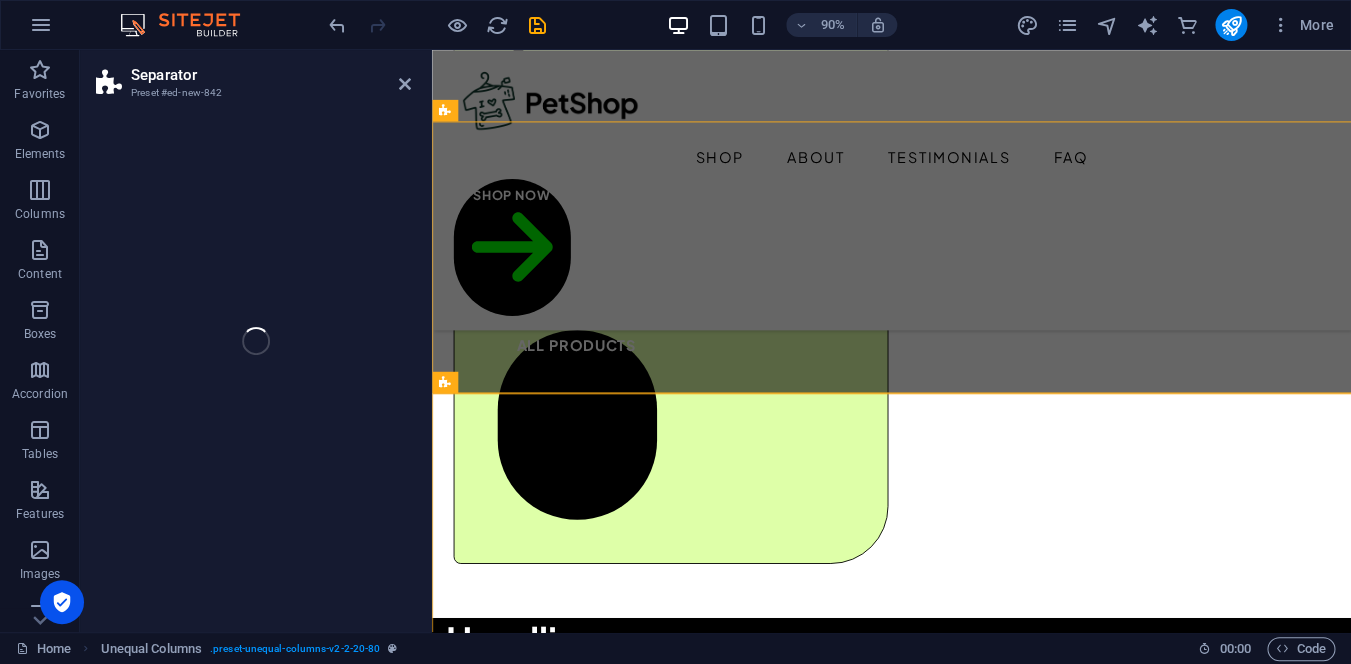 select on "polygon2" 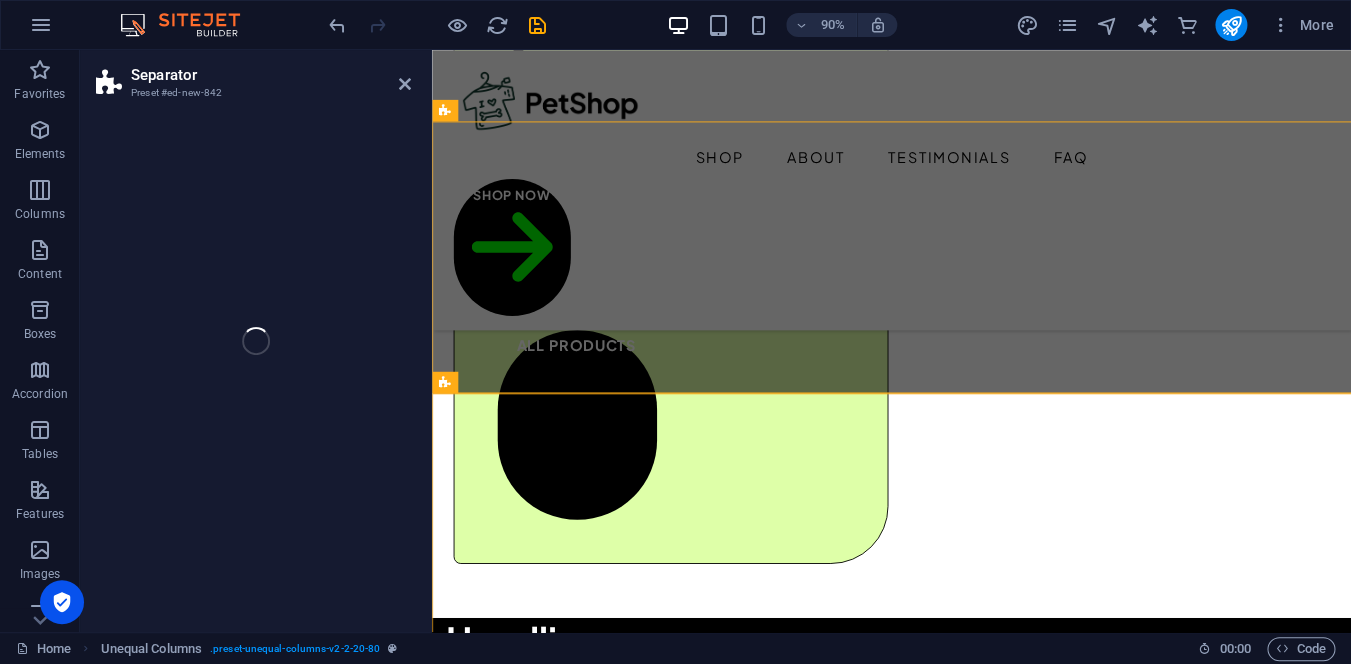 select on "rem" 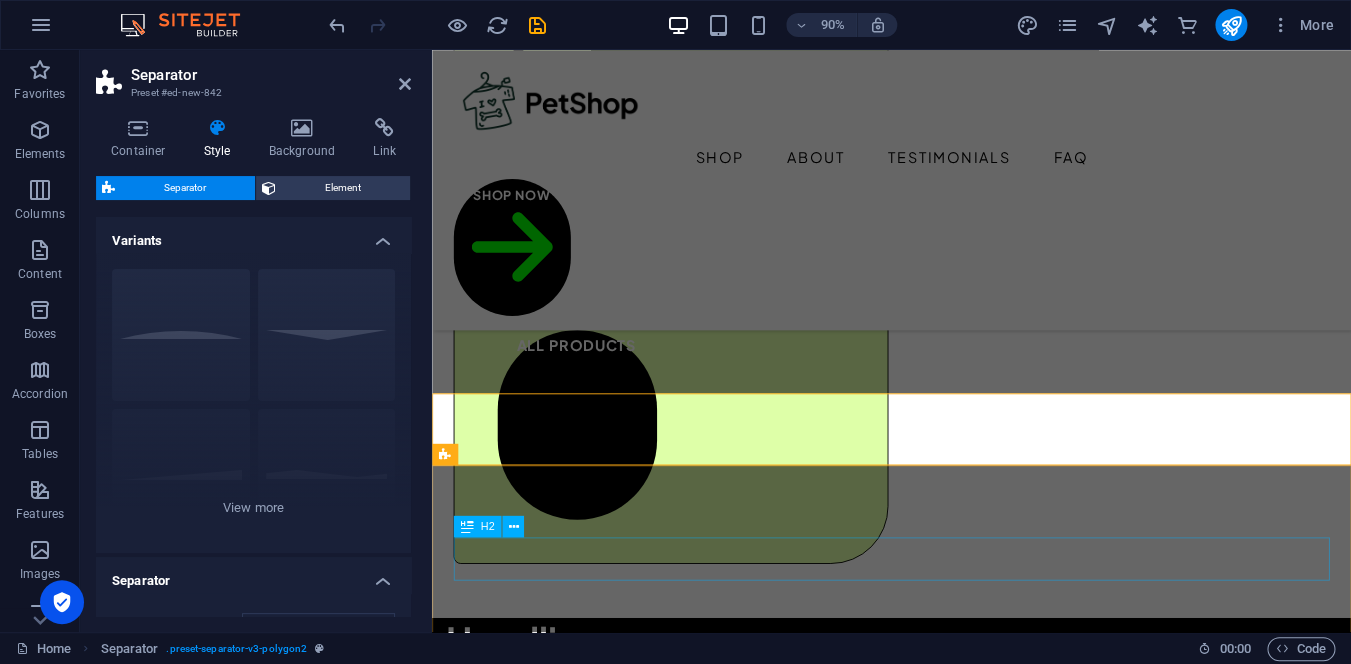 click on "Headline" at bounding box center (942, 1732) 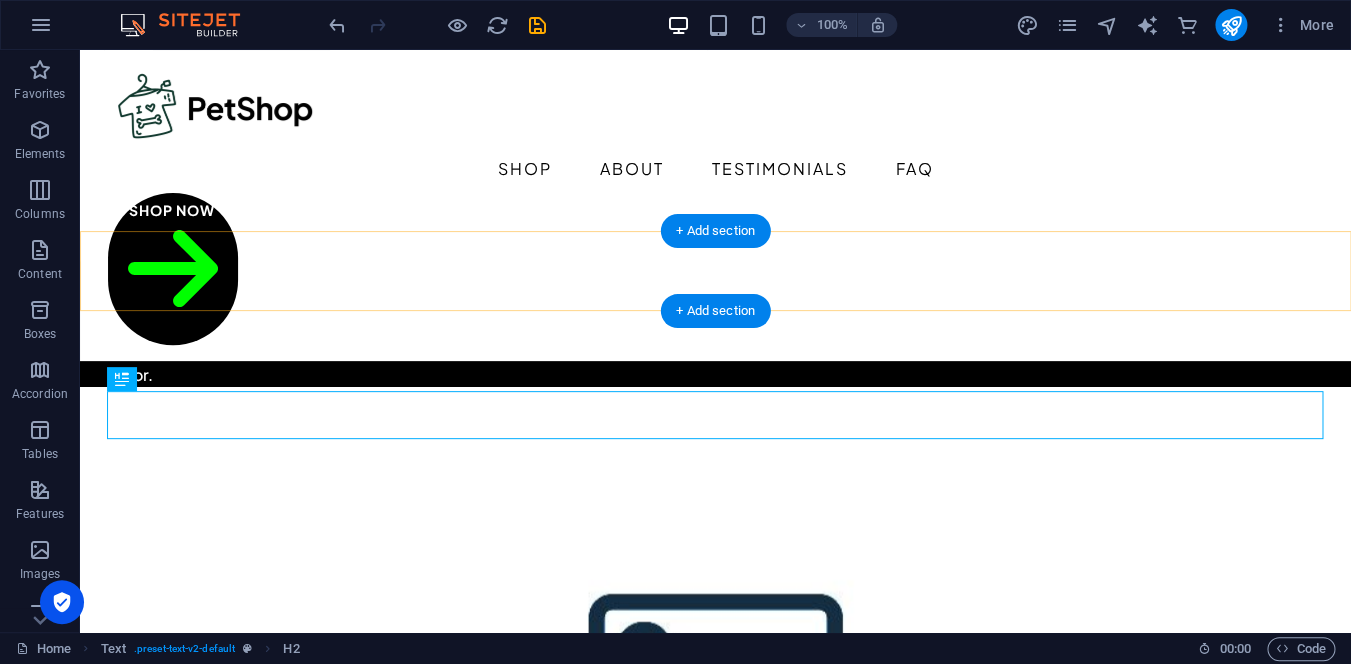 scroll, scrollTop: 1409, scrollLeft: 0, axis: vertical 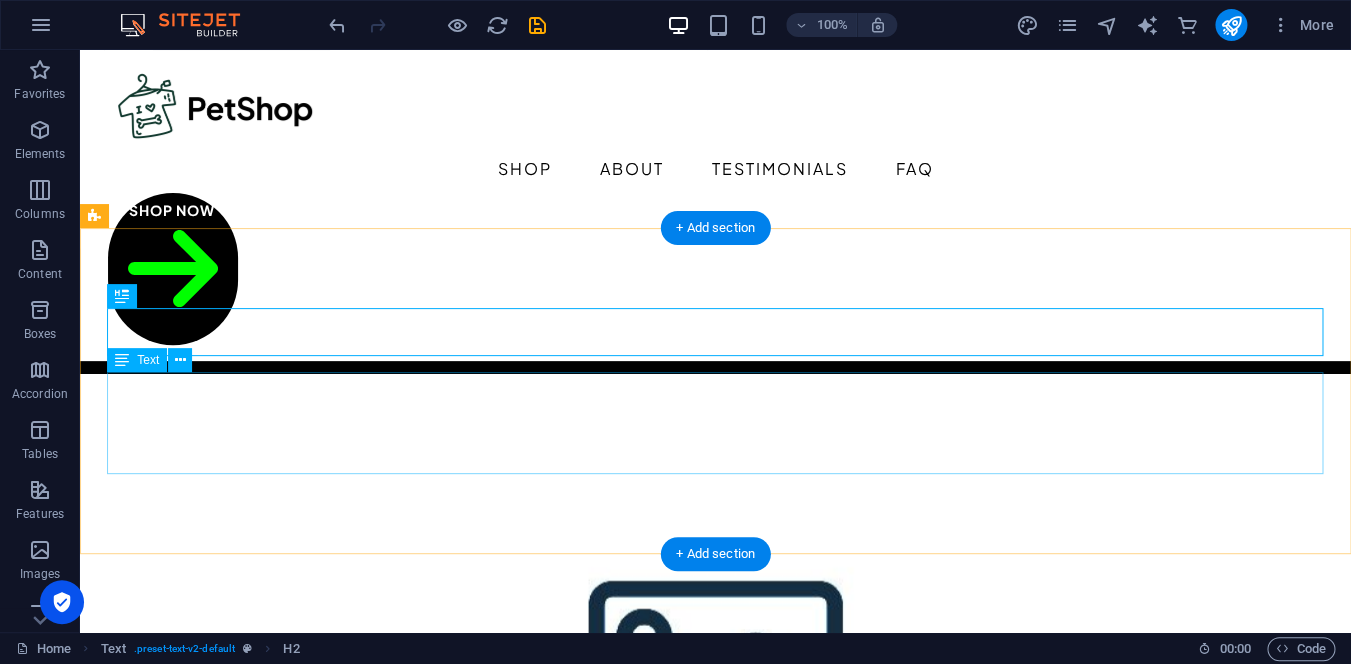 click on "Lorem ipsum dolor sitope amet, consectetur adipisicing elitip. Massumenda, dolore, cum vel modi asperiores consequatur suscipit quidem ducimus eveniet iure expedita consecteture odiogil voluptatum similique fugit voluptates atem accusamus quae quas dolorem tenetur facere tempora maiores adipisci reiciendis accusantium voluptatibus id voluptate tempore dolor harum nisi amet! Nobis, eaque. Aenean commodo ligula eget dolor. Lorem ipsum dolor sit amet, consectetuer adipiscing elit leget odiogil voluptatum similique fugit voluptates dolor. Libero assumenda, dolore, cum vel modi asperiores consequatur." at bounding box center [716, 1377] 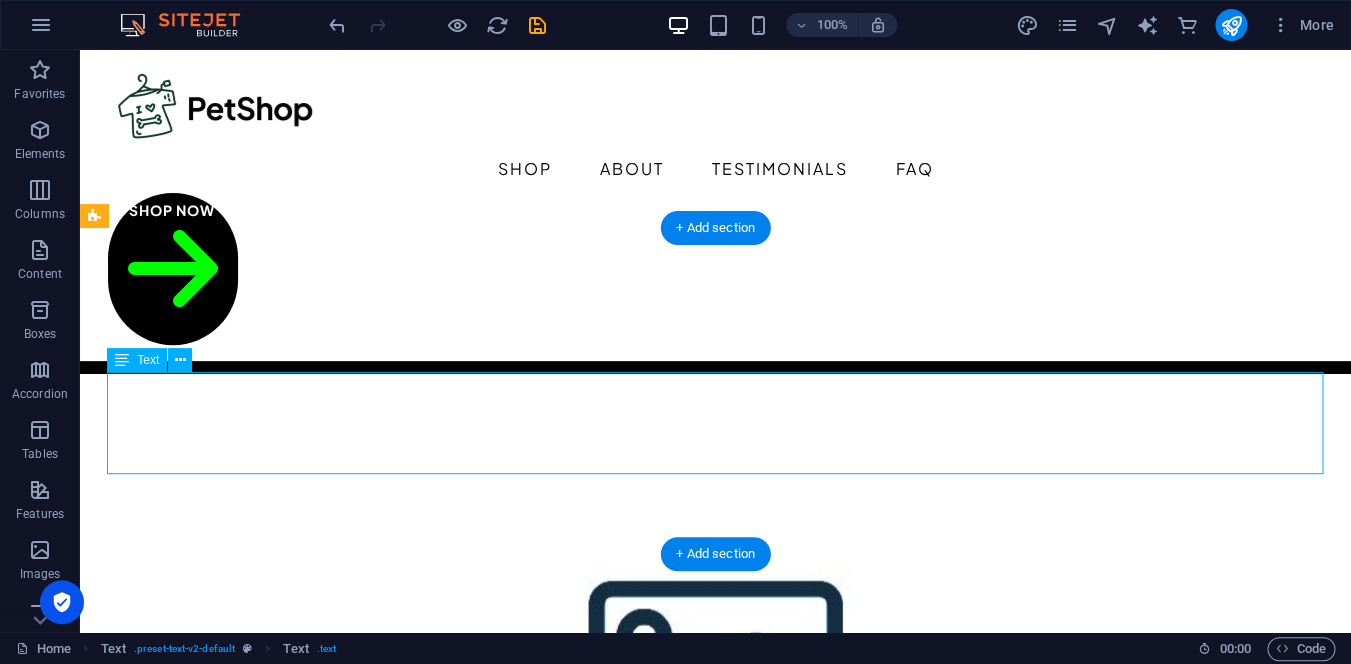 click on "Lorem ipsum dolor sitope amet, consectetur adipisicing elitip. Massumenda, dolore, cum vel modi asperiores consequatur suscipit quidem ducimus eveniet iure expedita consecteture odiogil voluptatum similique fugit voluptates atem accusamus quae quas dolorem tenetur facere tempora maiores adipisci reiciendis accusantium voluptatibus id voluptate tempore dolor harum nisi amet! Nobis, eaque. Aenean commodo ligula eget dolor. Lorem ipsum dolor sit amet, consectetuer adipiscing elit leget odiogil voluptatum similique fugit voluptates dolor. Libero assumenda, dolore, cum vel modi asperiores consequatur." at bounding box center (716, 1377) 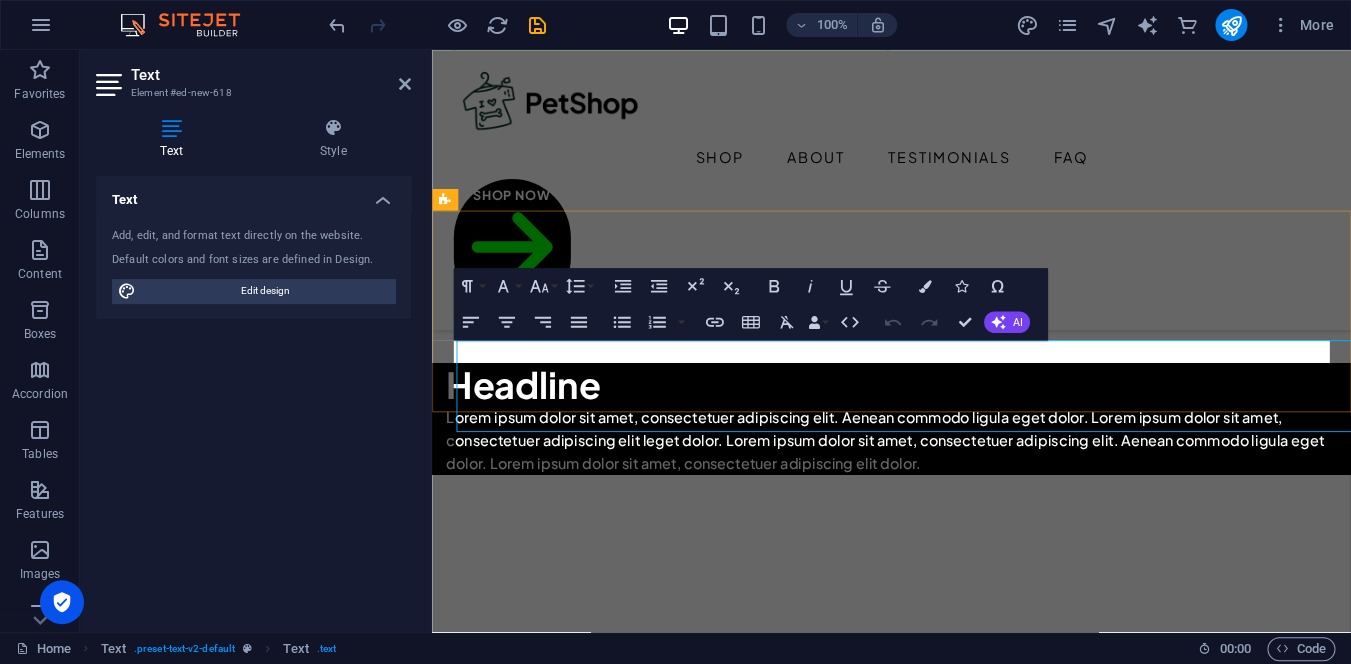 click on "Lorem ipsum dolor sitope amet, consectetur adipisicing elitip. Massumenda, dolore, cum vel modi asperiores consequatur suscipit quidem ducimus eveniet iure expedita consecteture odiogil voluptatum similique fugit voluptates atem accusamus quae quas dolorem tenetur facere tempora maiores adipisci reiciendis accusantium voluptatibus id voluptate tempore dolor harum nisi amet! Nobis, eaque. Aenean commodo ligula eget dolor. Lorem ipsum dolor sit amet, consectetuer adipiscing elit leget odiogil voluptatum similique fugit voluptates dolor. Libero assumenda, dolore, cum vel modi asperiores consequatur." at bounding box center (942, 1537) 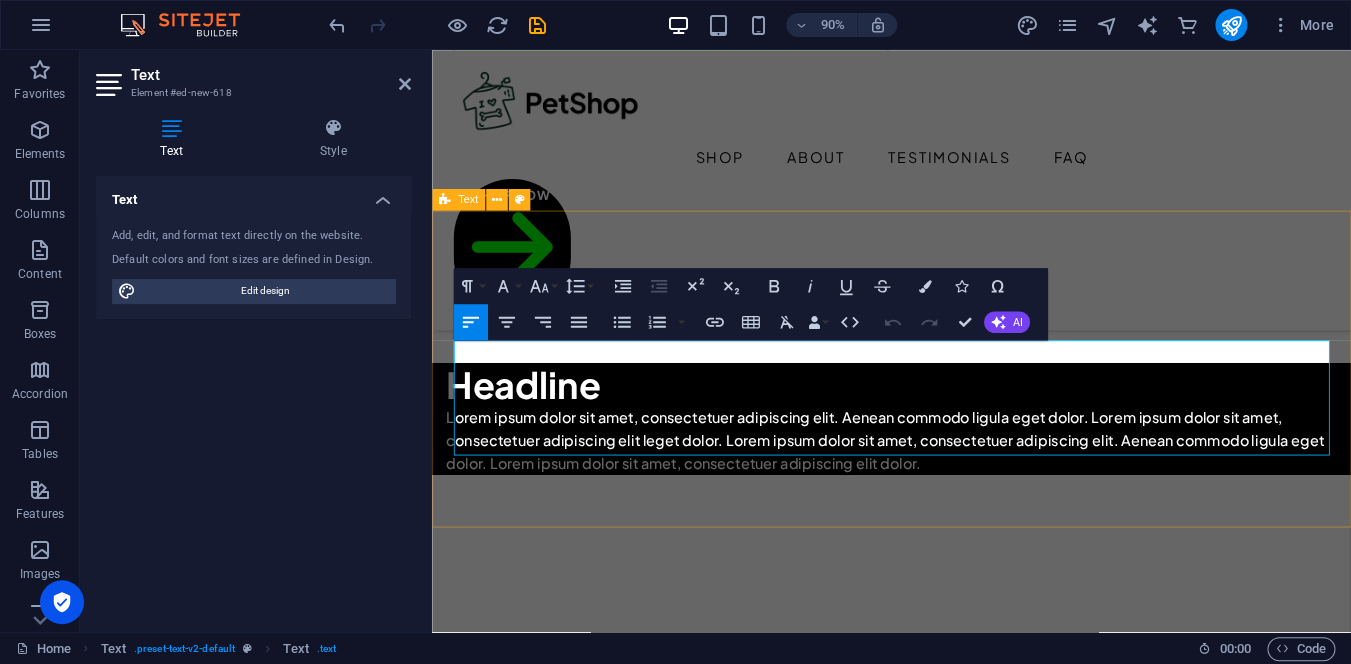 click on "Headline Lorem ipsum dolor sitope amet, consectetur adipisicing elitip. Massumenda, dolore, cum vel modi asperiores consequatur suscipit quidem ducimus eveniet iure expedita consecteture odiogil voluptatum similique fugit voluptates atem accusamus quae quas dolorem tenetur facere tempora maiores adipisci reiciendis accusantium voluptatibus id voluptate tempore dolor harum nisi amet! Nobis, eaque. Aenean commodo ligula eget dolor. Lorem ipsum dolor sit amet, consectetuer adipiscing elit leget odiogil voluptatum similique fugit voluptates dolor. Libero assumenda, dolore, cum vel modi asperiores consequatur." at bounding box center [942, 1513] 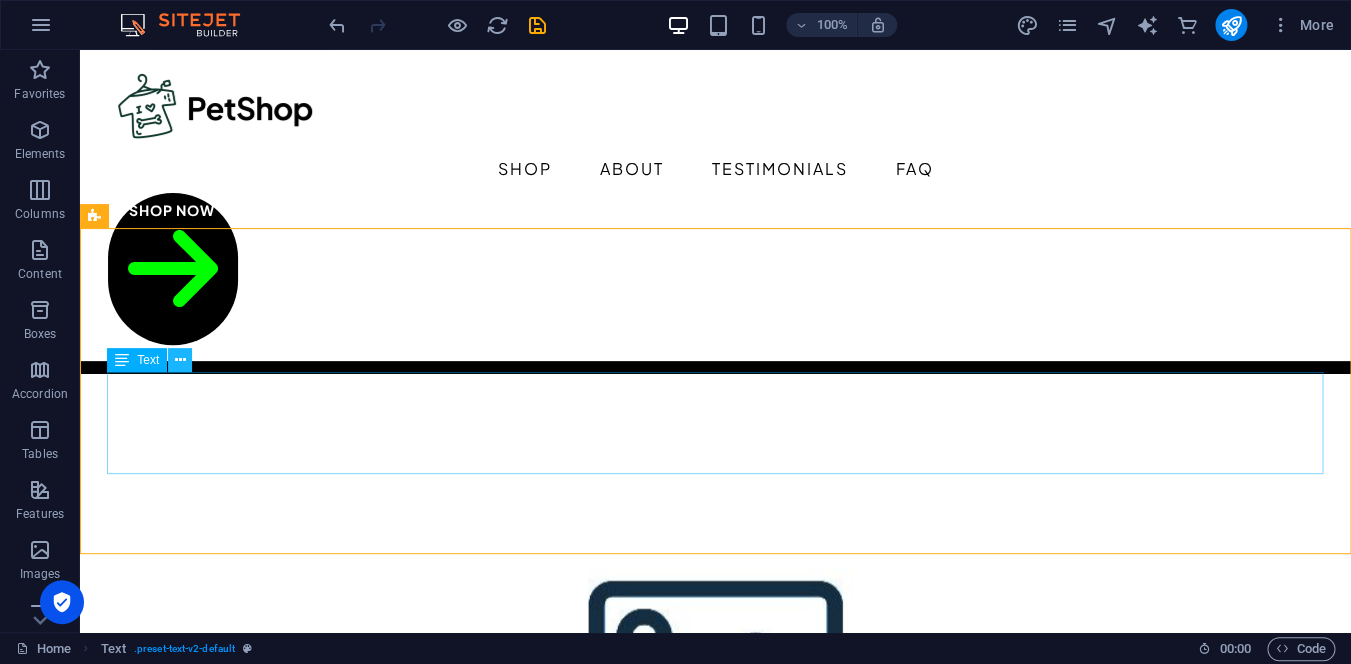 click at bounding box center [180, 360] 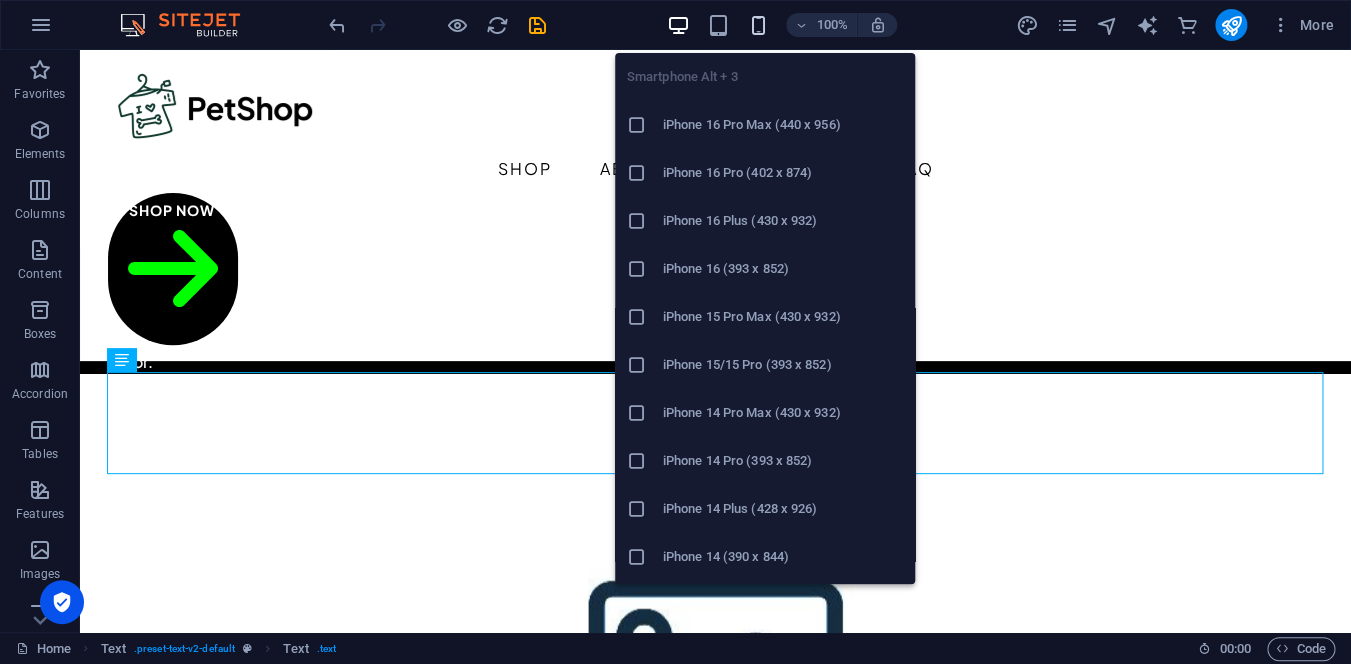 click at bounding box center [758, 25] 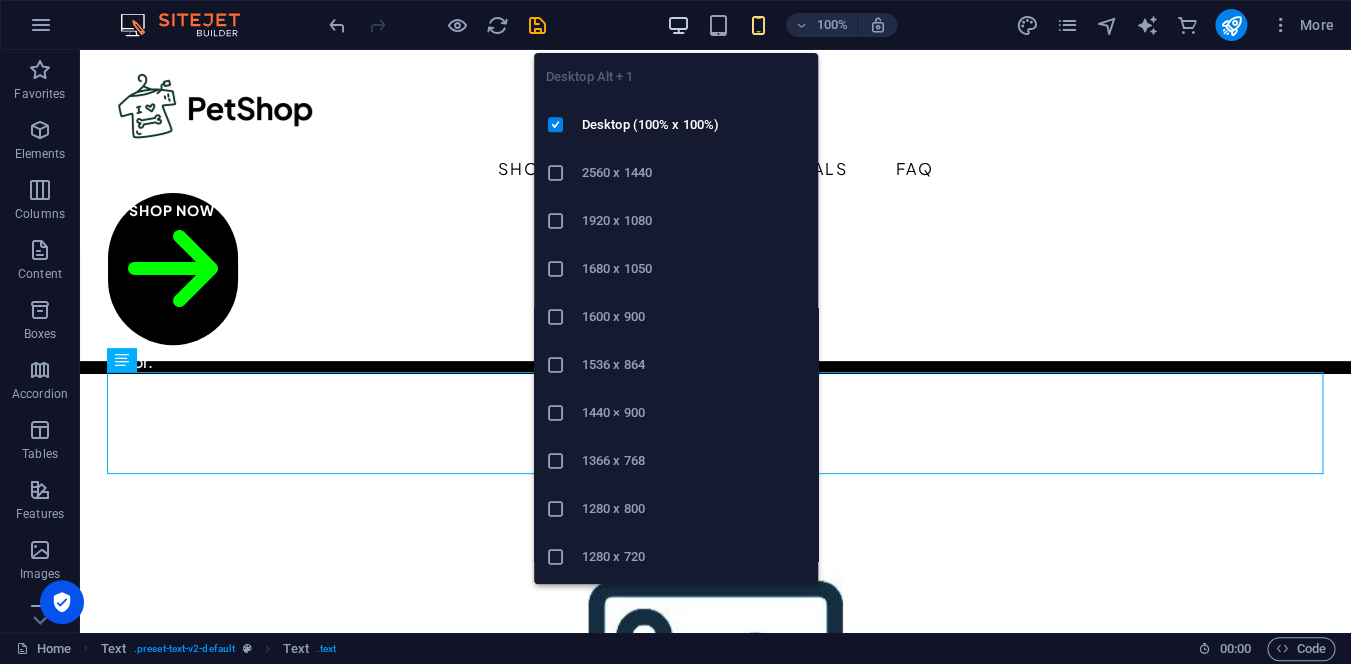click at bounding box center [678, 25] 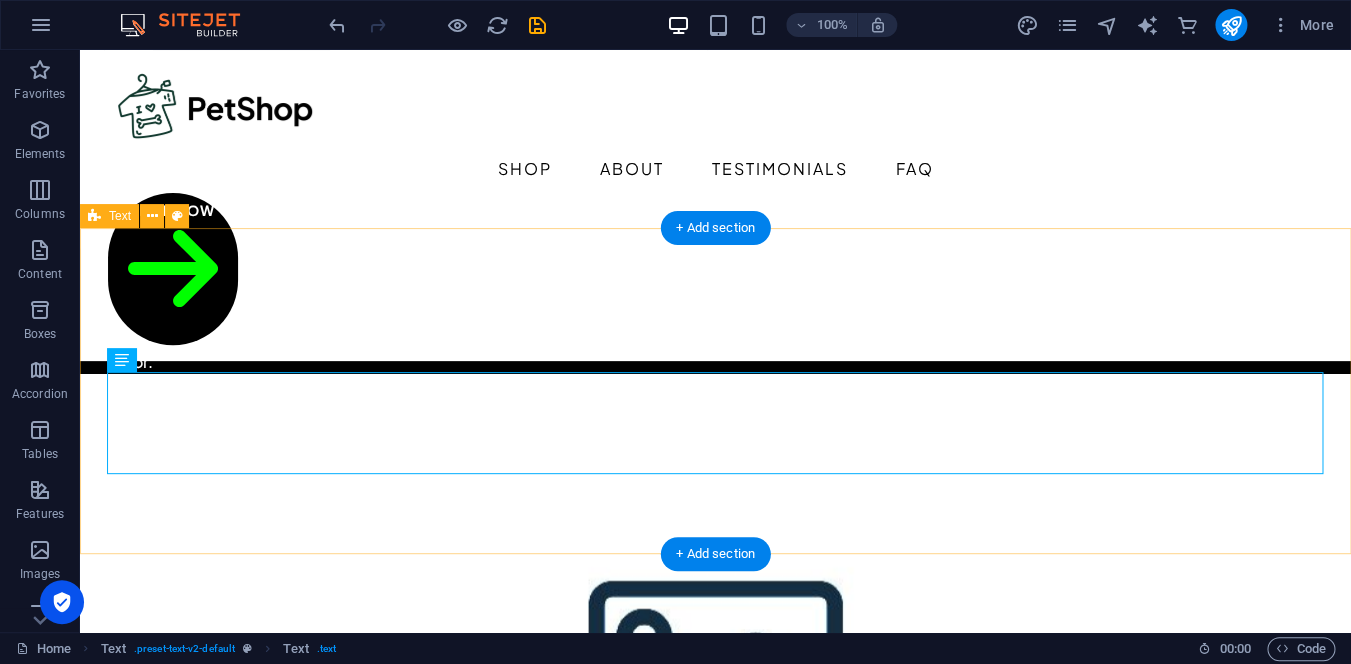 click on "Headline Lorem ipsum dolor sitope amet, consectetur adipisicing elitip. Massumenda, dolore, cum vel modi asperiores consequatur suscipit quidem ducimus eveniet iure expedita consecteture odiogil voluptatum similique fugit voluptates atem accusamus quae quas dolorem tenetur facere tempora maiores adipisci reiciendis accusantium voluptatibus id voluptate tempore dolor harum nisi amet! Nobis, eaque. Aenean commodo ligula eget dolor. Lorem ipsum dolor sit amet, consectetuer adipiscing elit leget odiogil voluptatum similique fugit voluptates dolor. Libero assumenda, dolore, cum vel modi asperiores consequatur." at bounding box center [715, 1353] 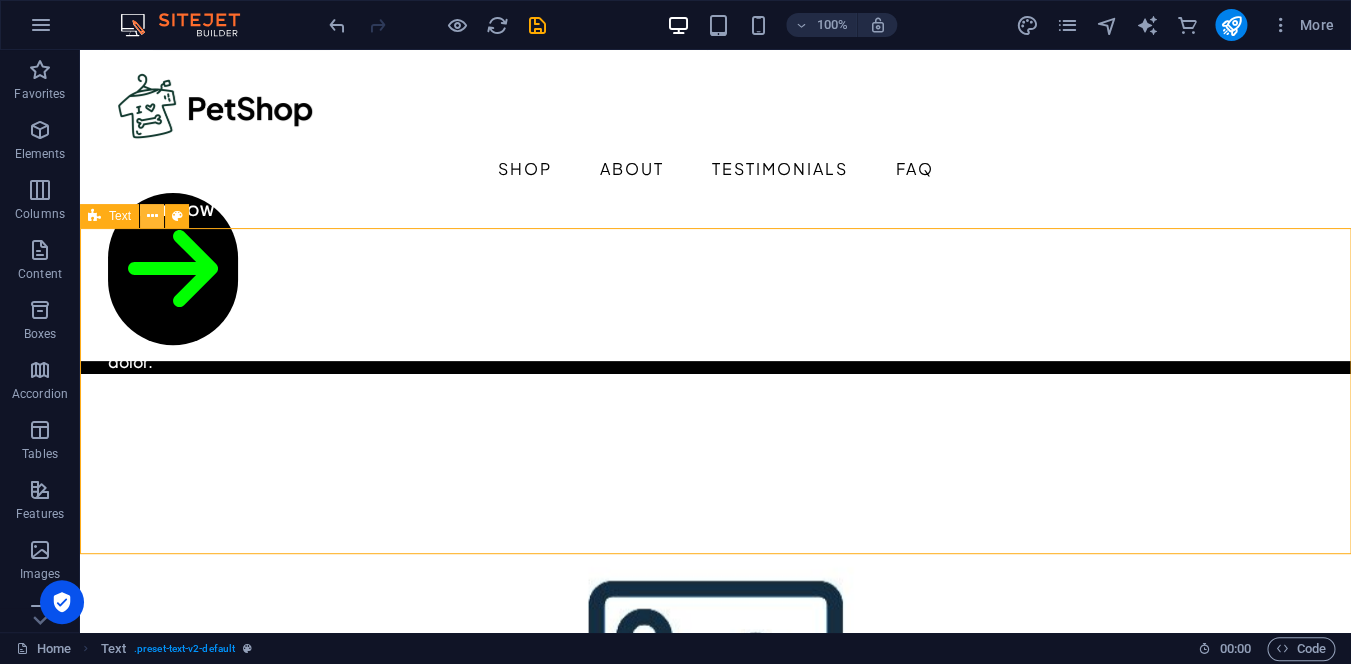 click at bounding box center (152, 216) 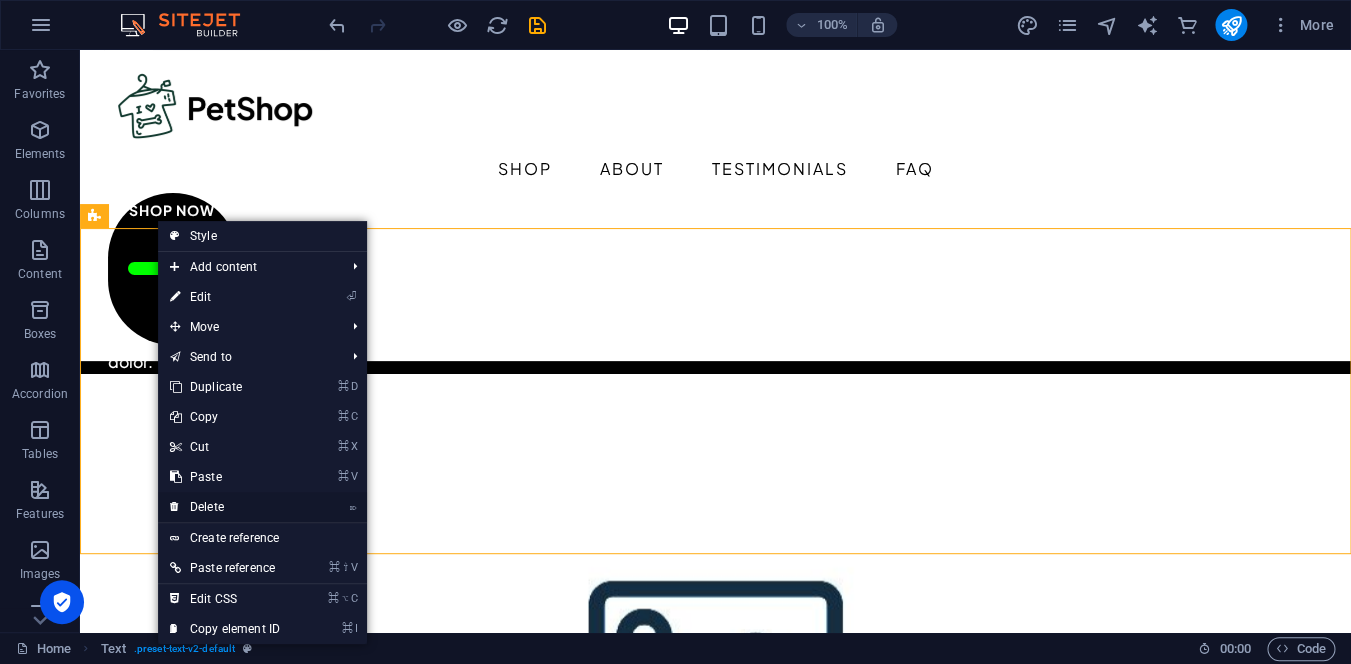 click on "⌦  Delete" at bounding box center (225, 507) 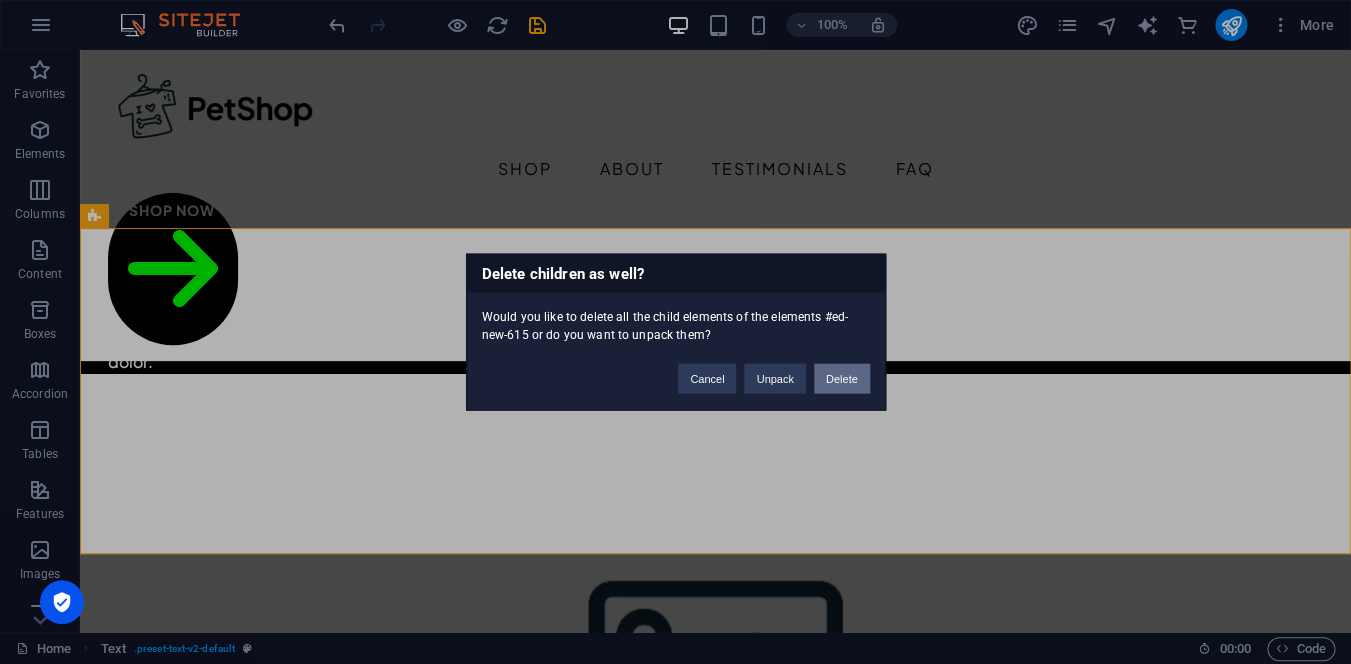 drag, startPoint x: 842, startPoint y: 385, endPoint x: 761, endPoint y: 335, distance: 95.189285 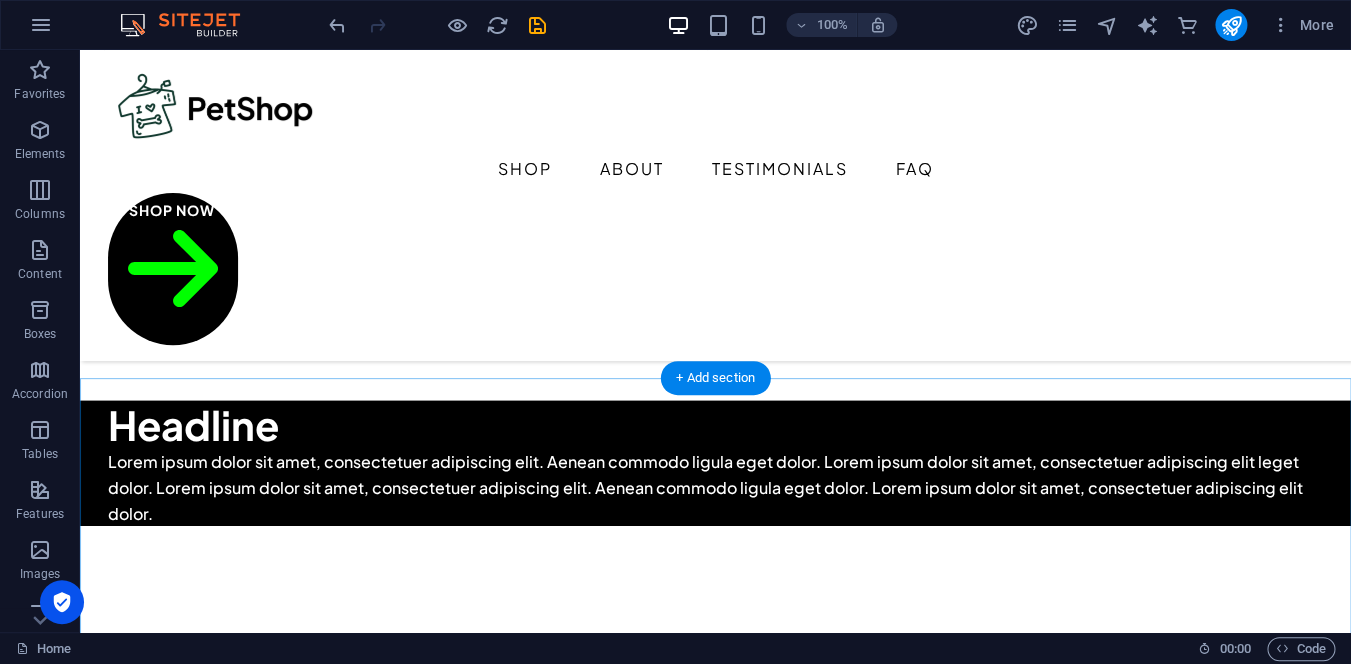 scroll, scrollTop: 1254, scrollLeft: 0, axis: vertical 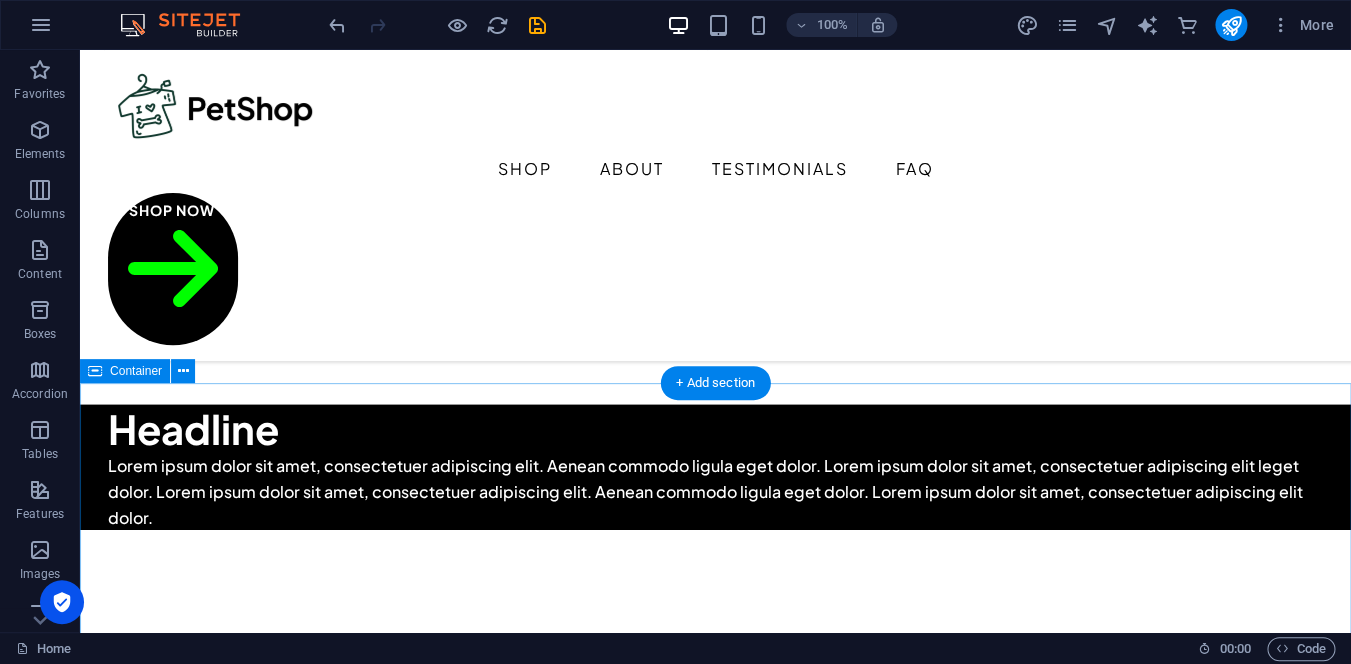 click on "Shop the look" at bounding box center (715, 1677) 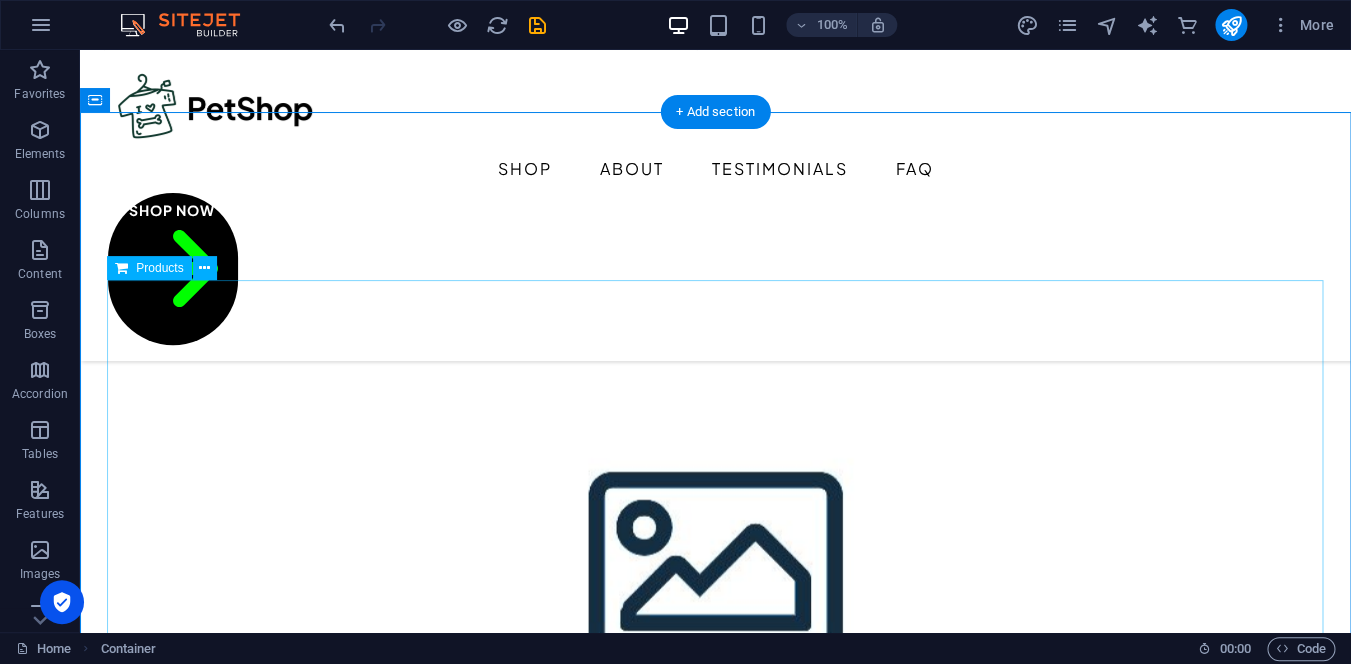 scroll, scrollTop: 1525, scrollLeft: 0, axis: vertical 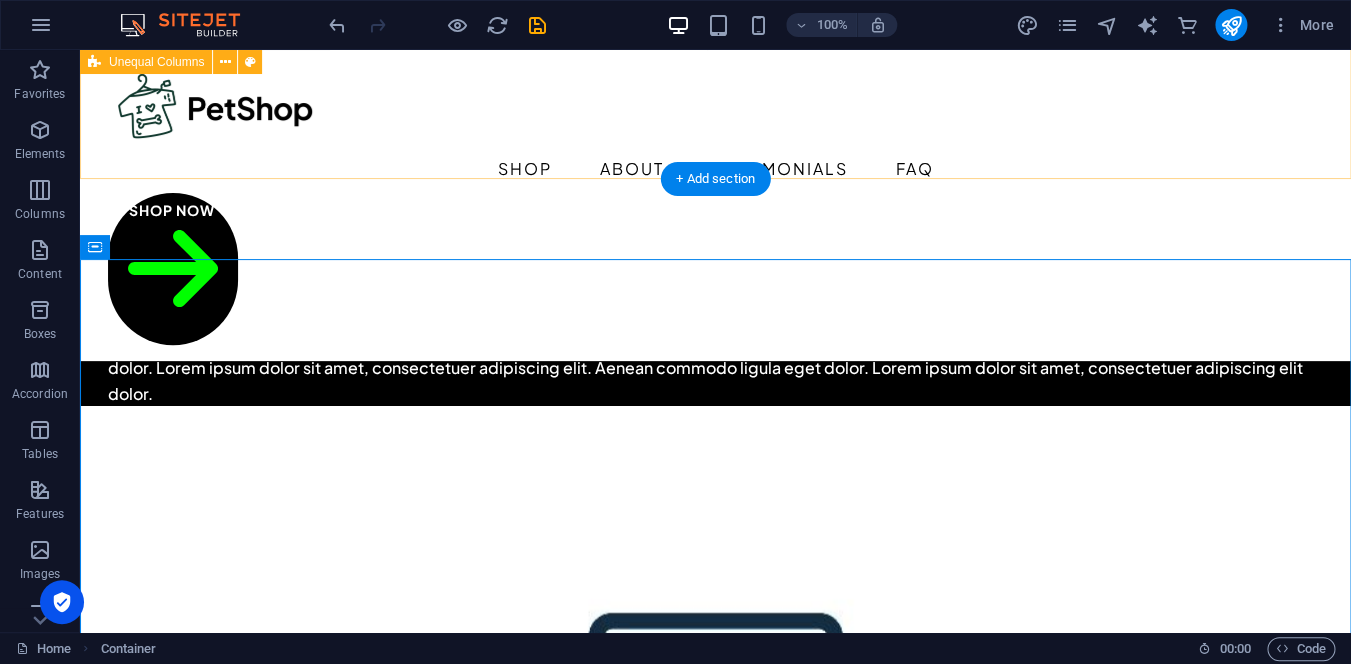 click on "Drop content here or  Add elements  Paste clipboard" at bounding box center (715, 998) 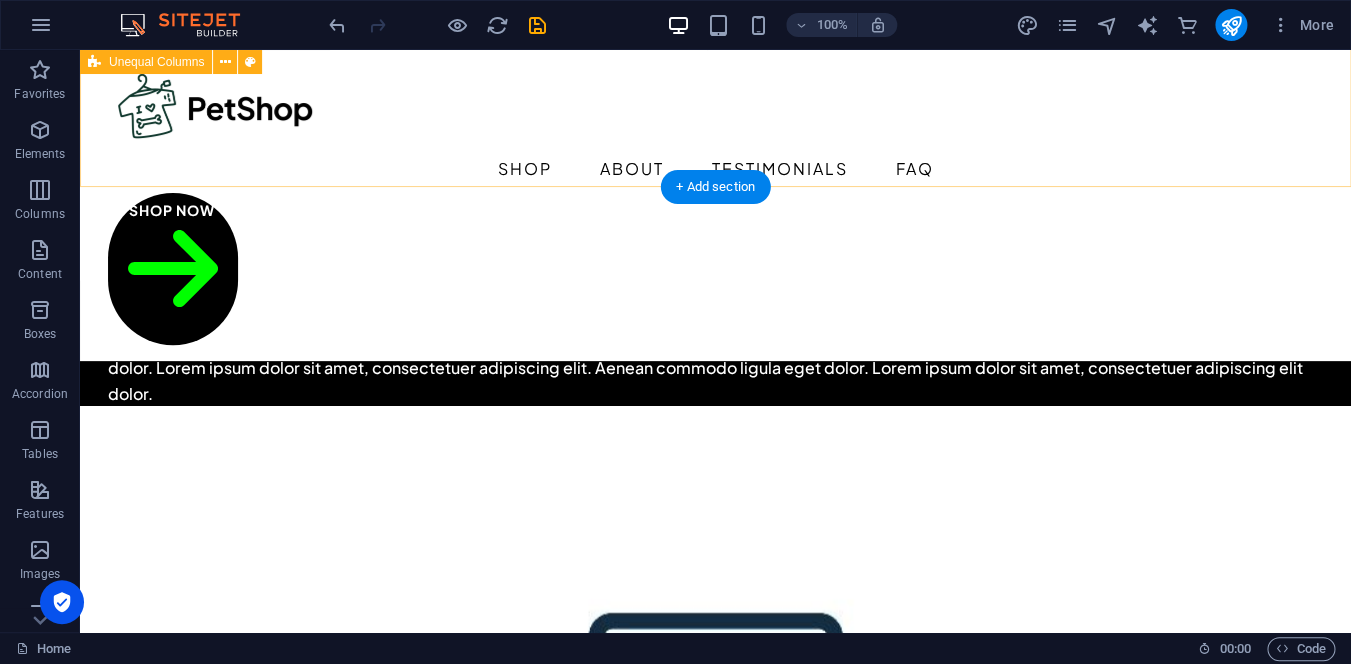 scroll, scrollTop: 1359, scrollLeft: 0, axis: vertical 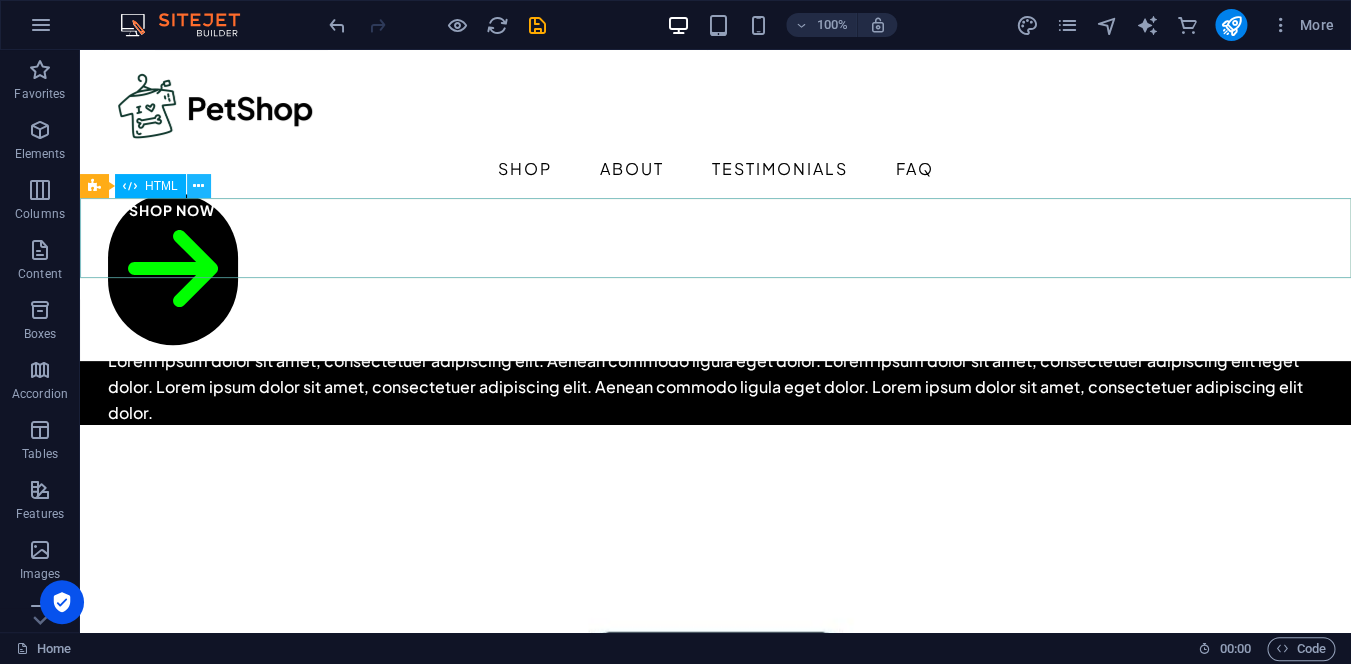click at bounding box center (198, 186) 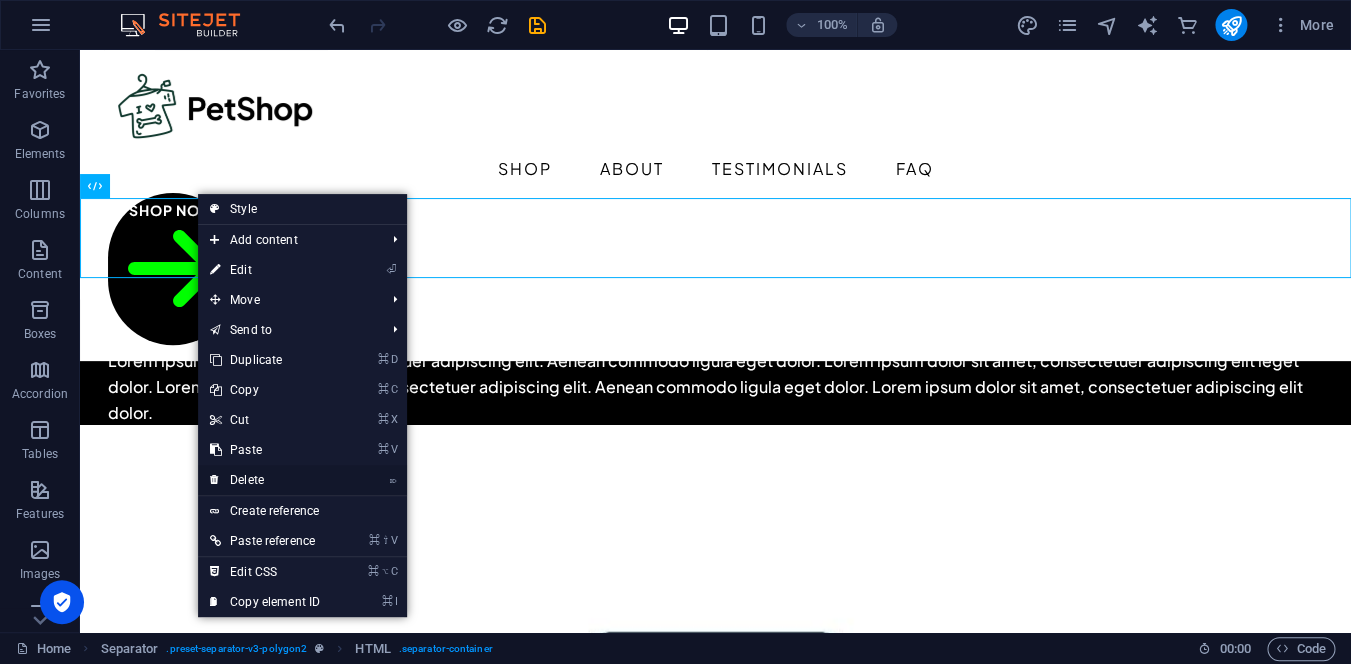 click on "⌦  Delete" at bounding box center (265, 480) 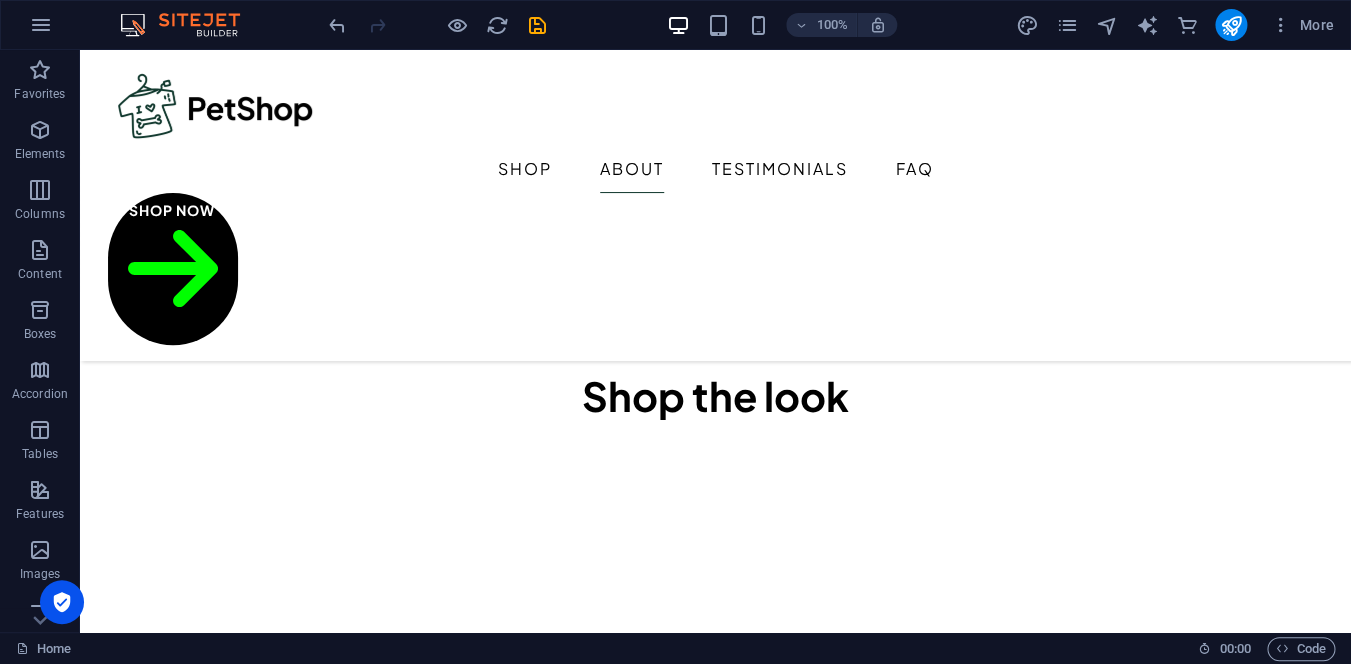 scroll, scrollTop: 2385, scrollLeft: 0, axis: vertical 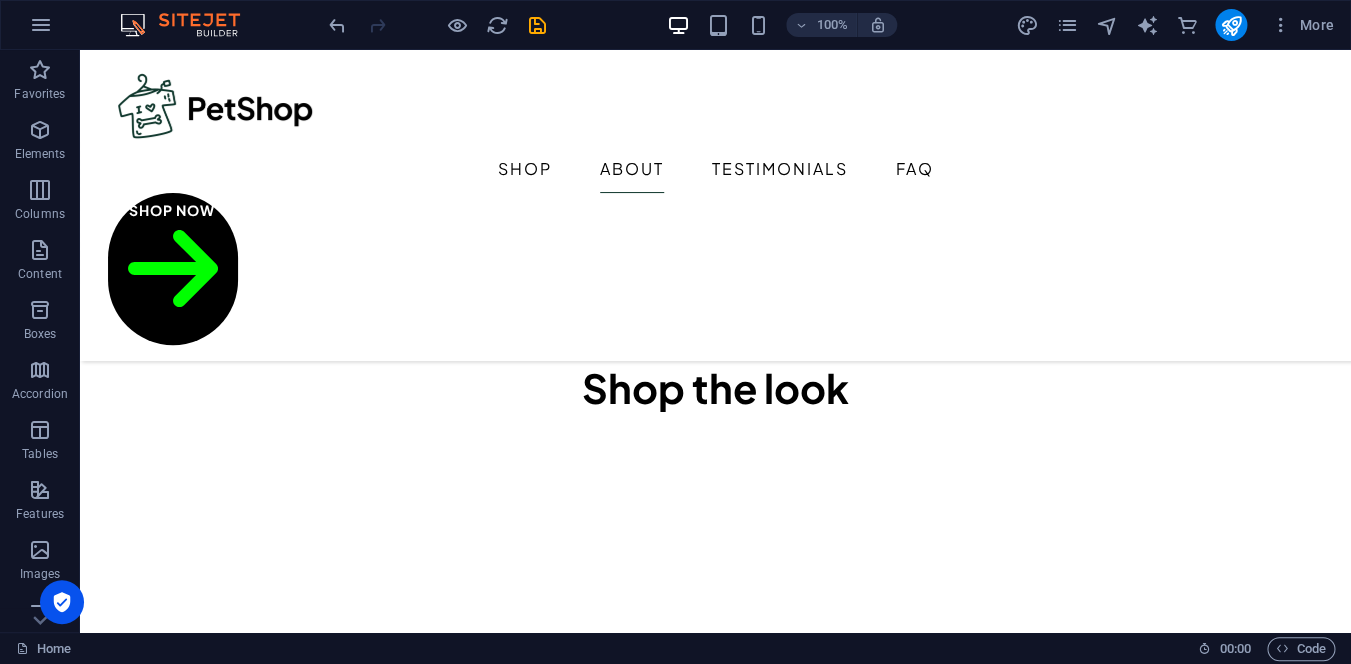 click at bounding box center [716, 2076] 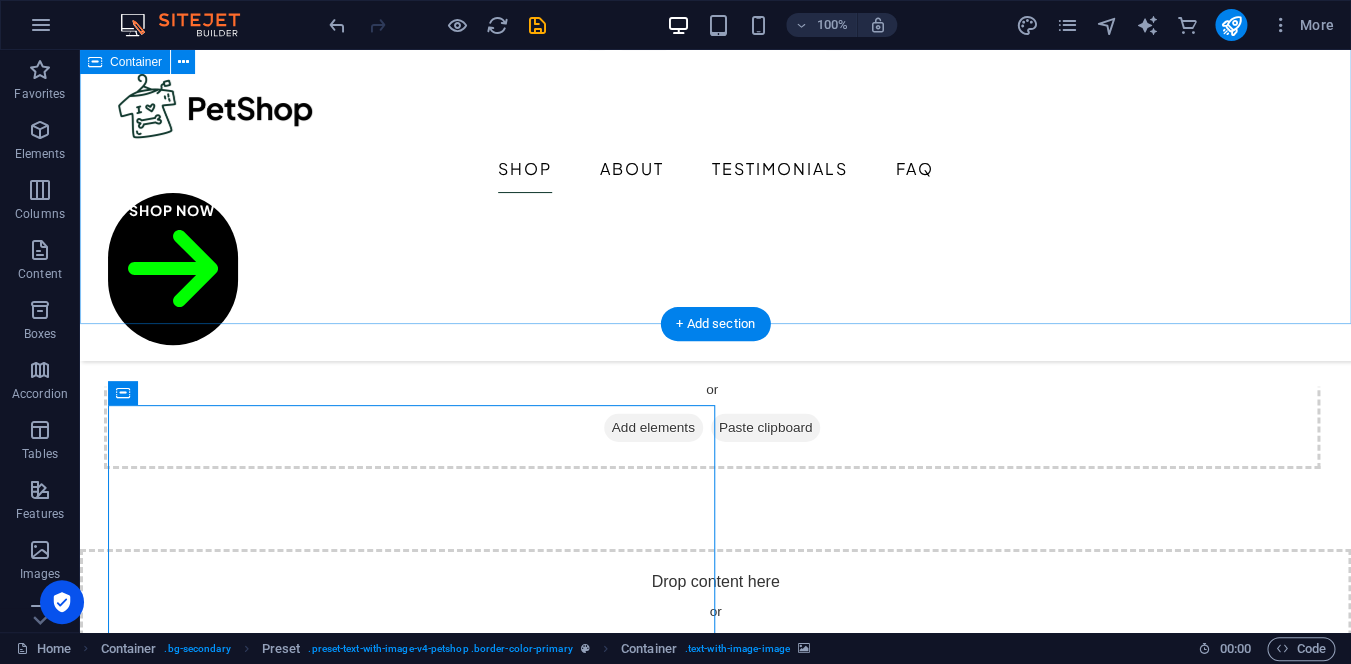 scroll, scrollTop: 2033, scrollLeft: 0, axis: vertical 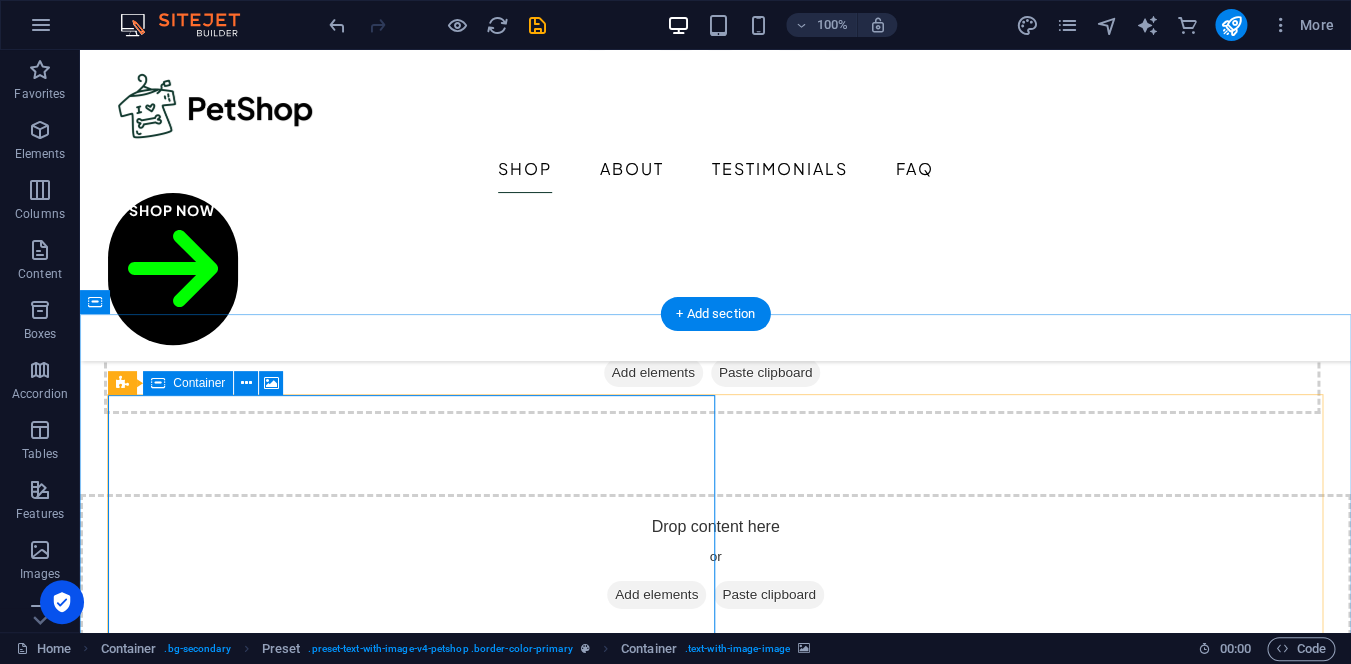 click on "Drop content here or  Add elements  Paste clipboard" at bounding box center [716, 2796] 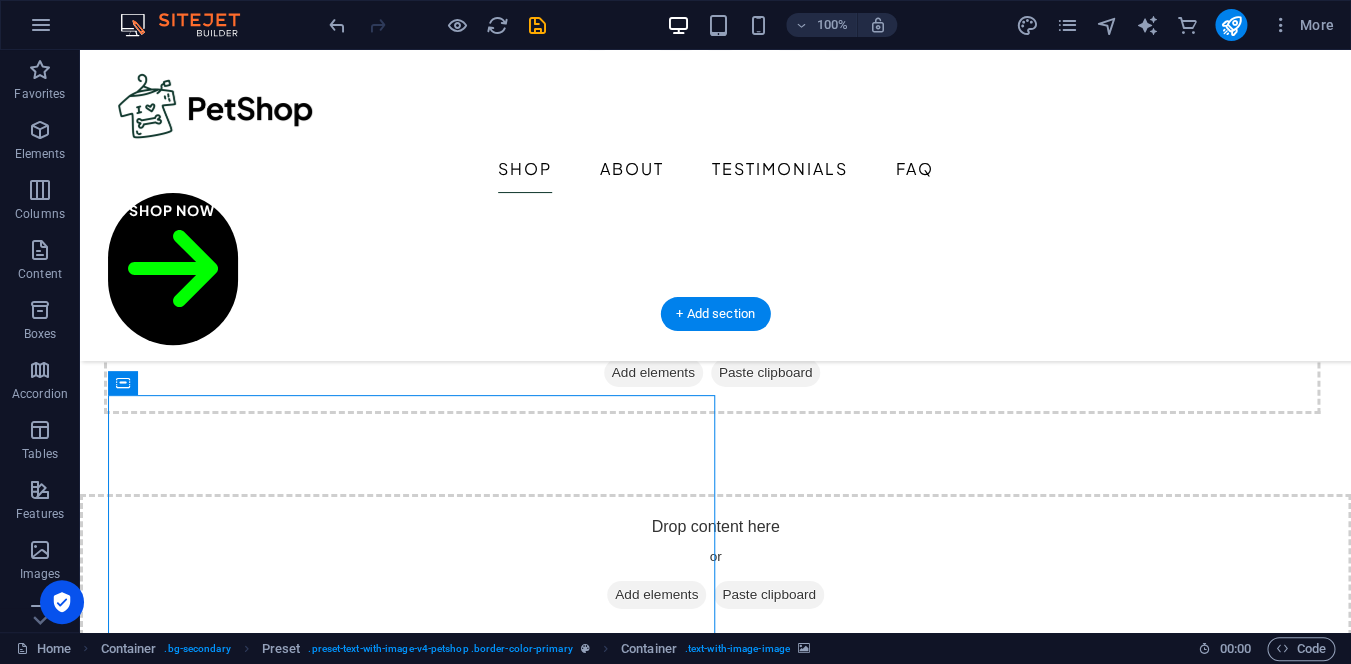 click at bounding box center (716, 2428) 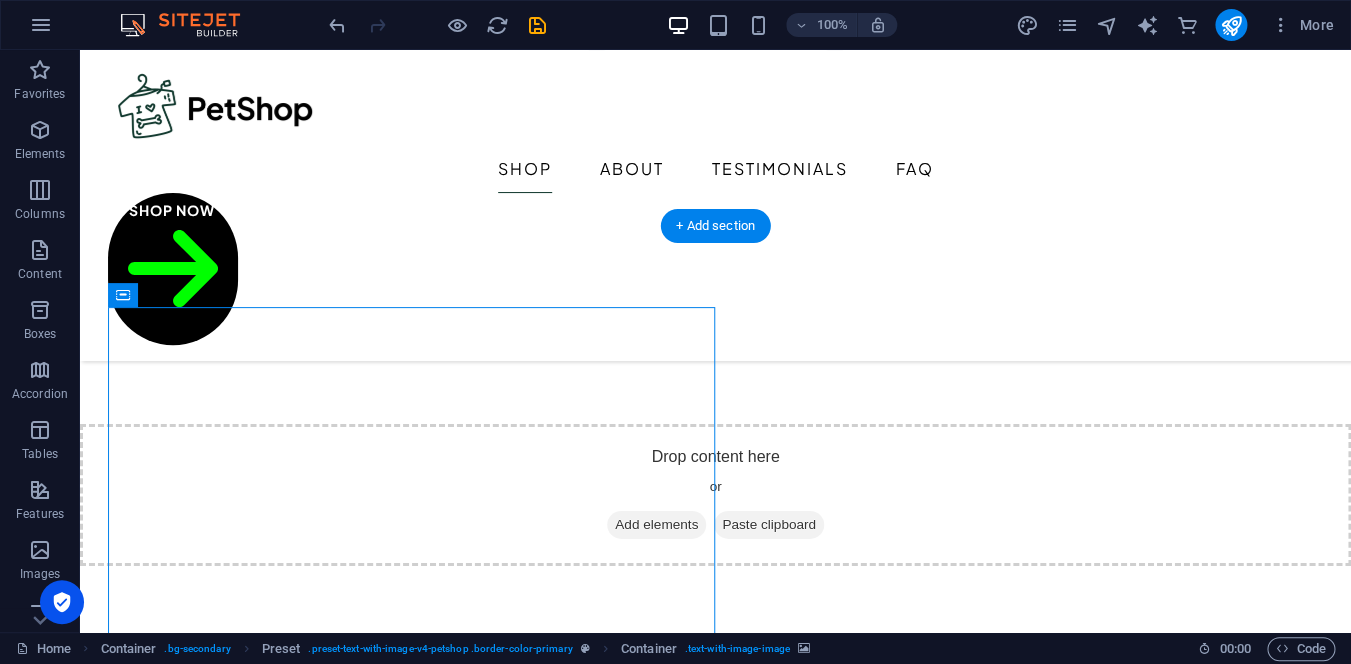 scroll, scrollTop: 2121, scrollLeft: 0, axis: vertical 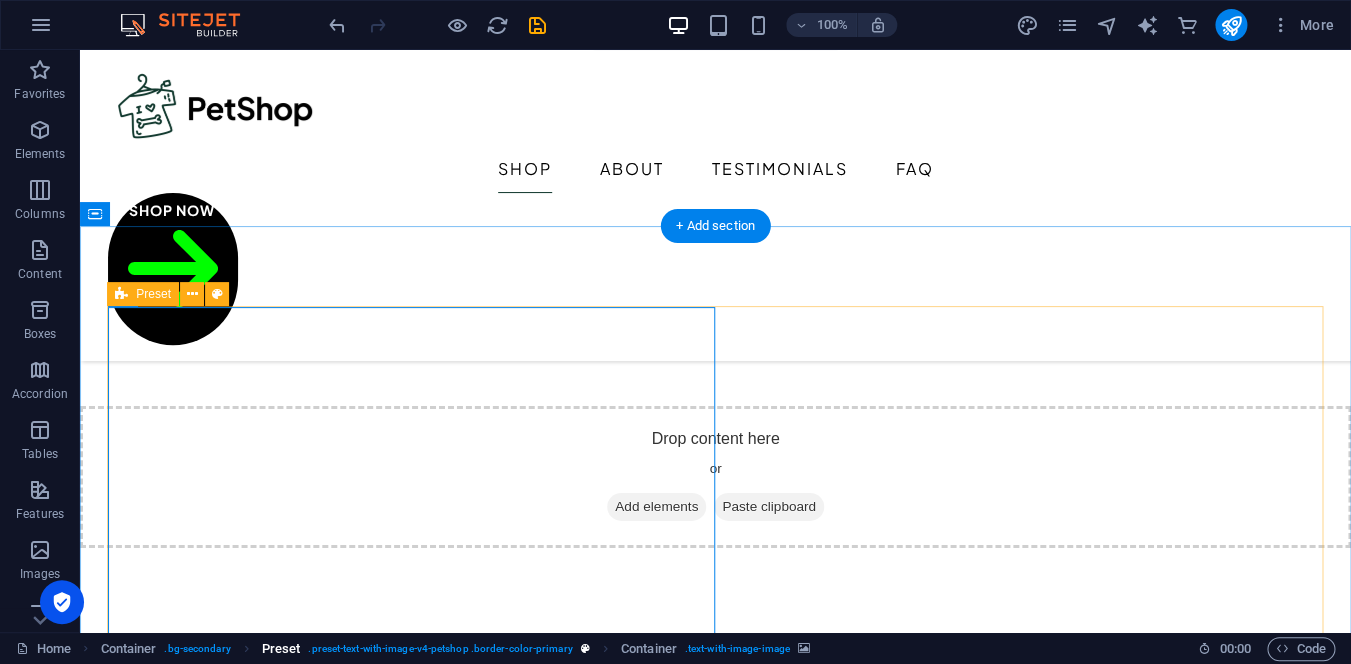 click on ". preset-text-with-image-v4-petshop .border-color-primary" at bounding box center [440, 649] 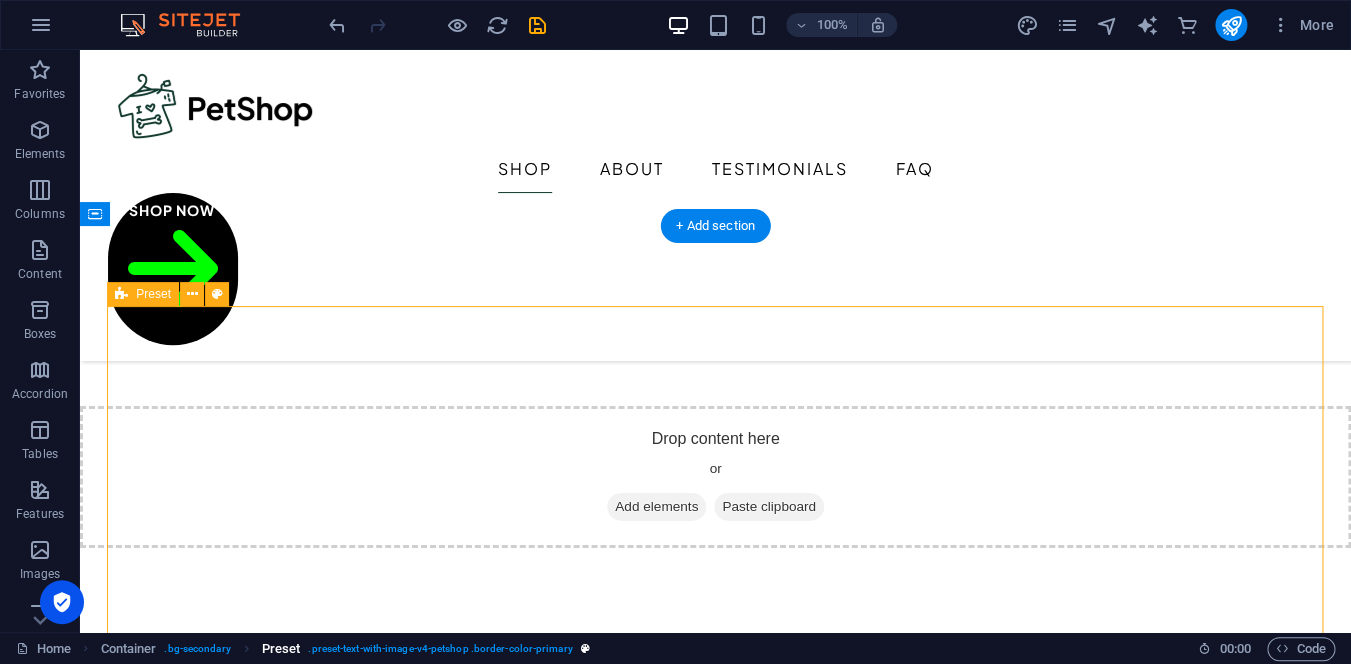 click on ". preset-text-with-image-v4-petshop .border-color-primary" at bounding box center [440, 649] 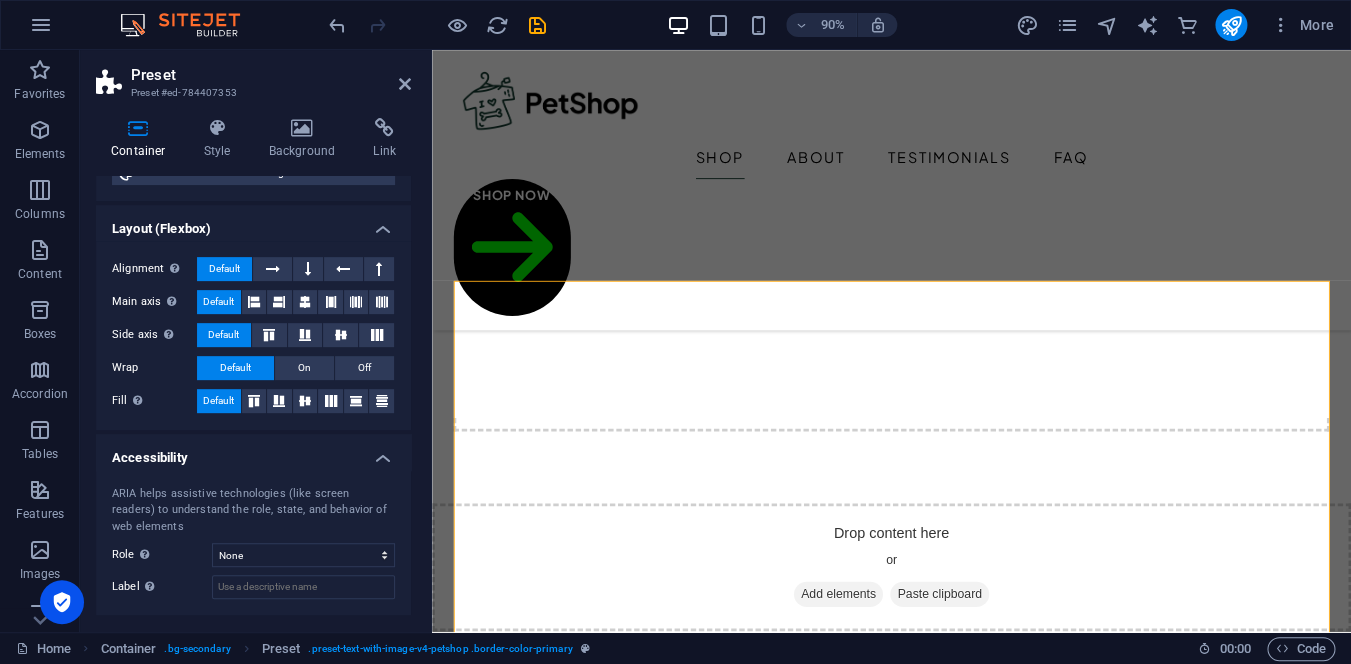 scroll, scrollTop: 336, scrollLeft: 0, axis: vertical 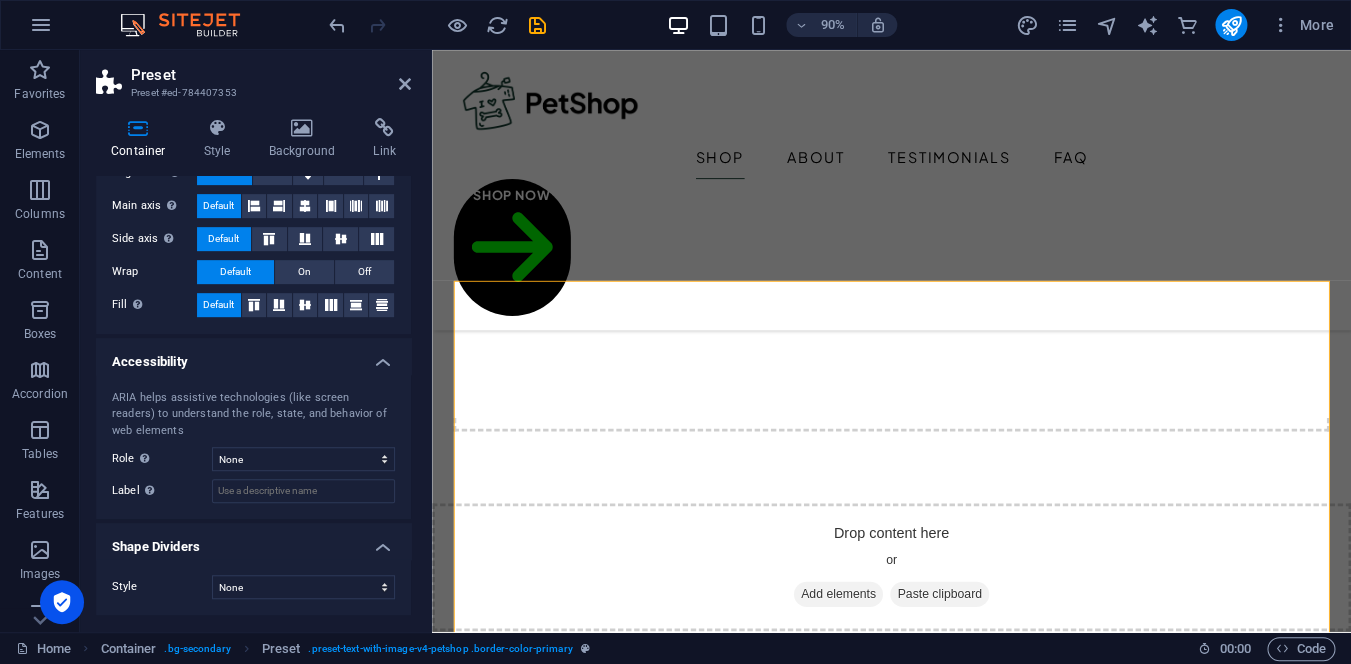click at bounding box center (942, 2487) 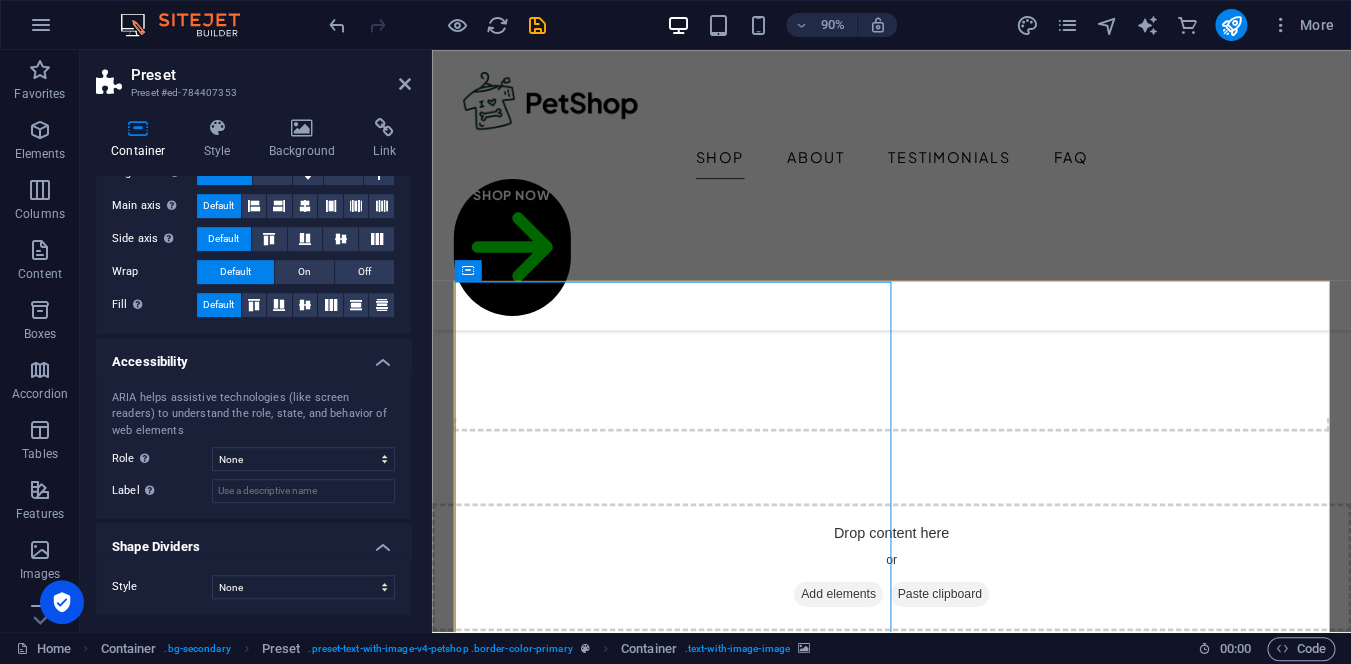 click at bounding box center (942, 2487) 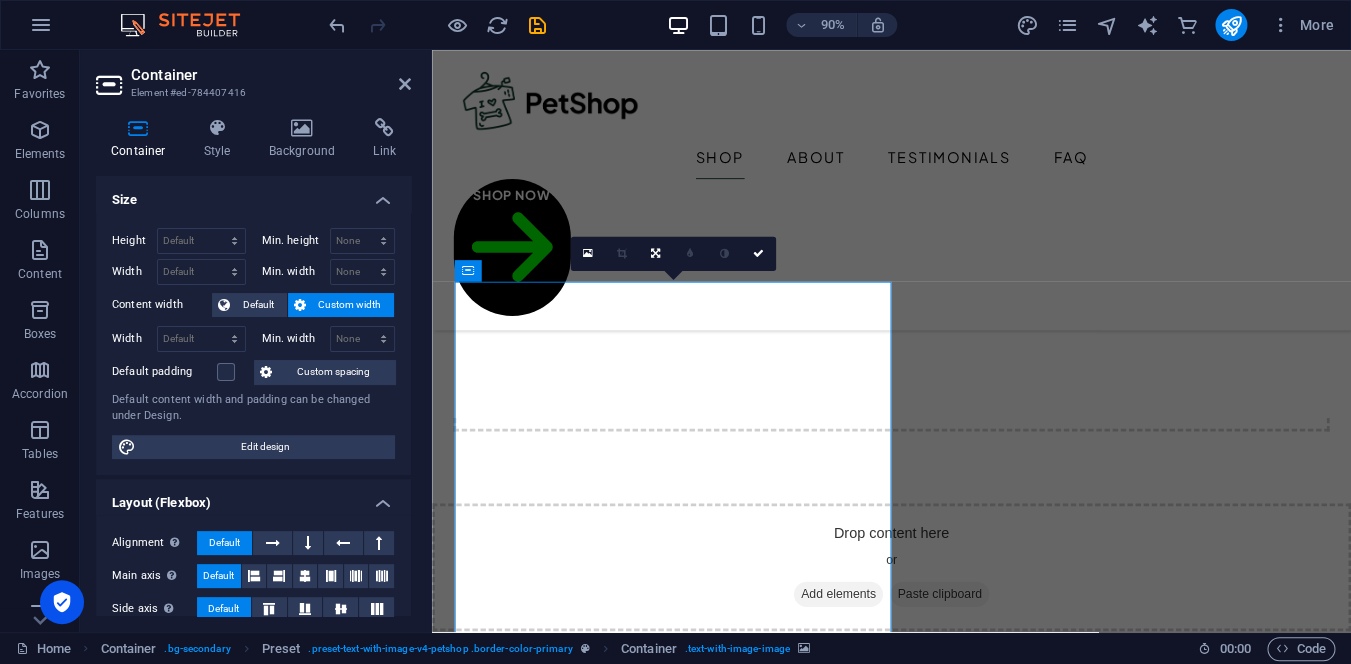 click at bounding box center [942, 2487] 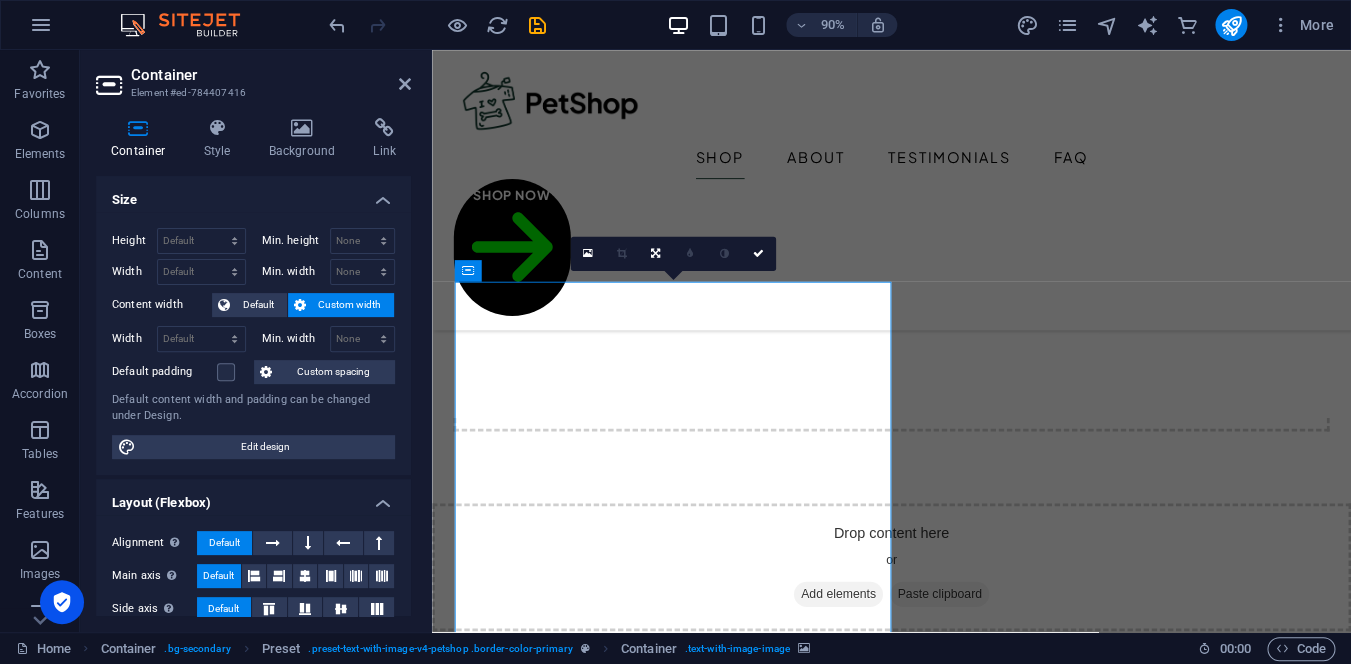 click at bounding box center [942, 2487] 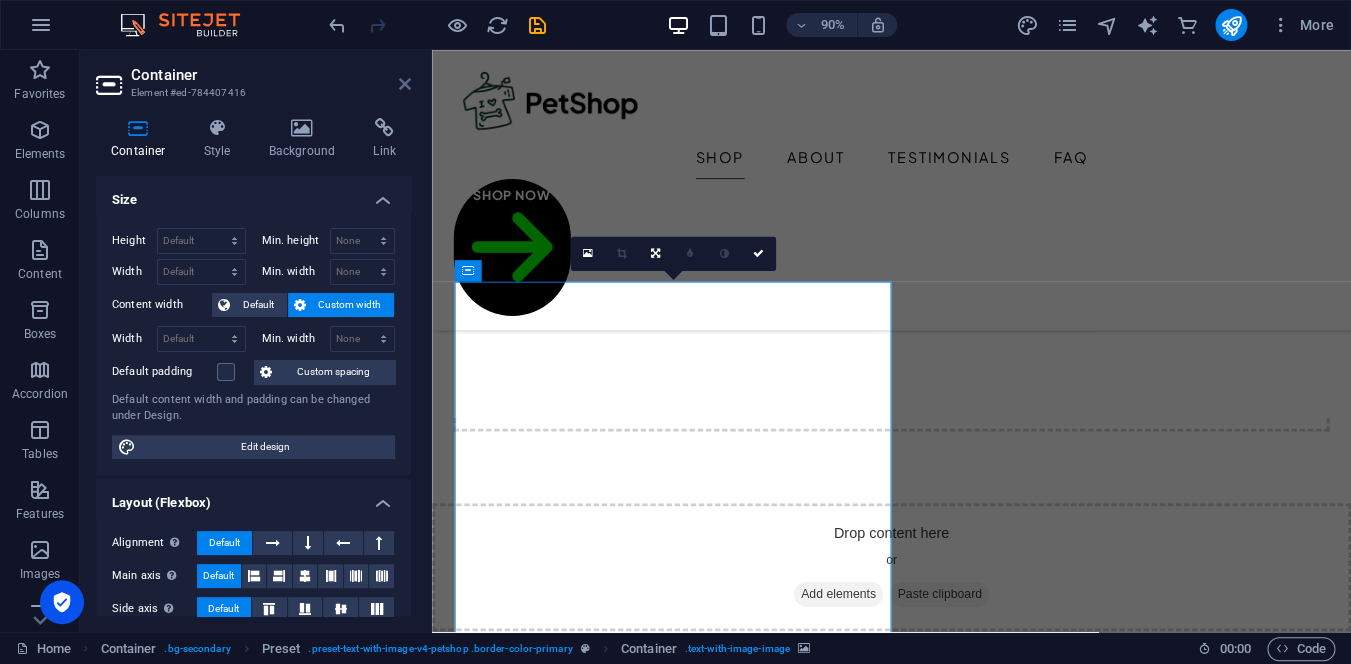 click at bounding box center (405, 84) 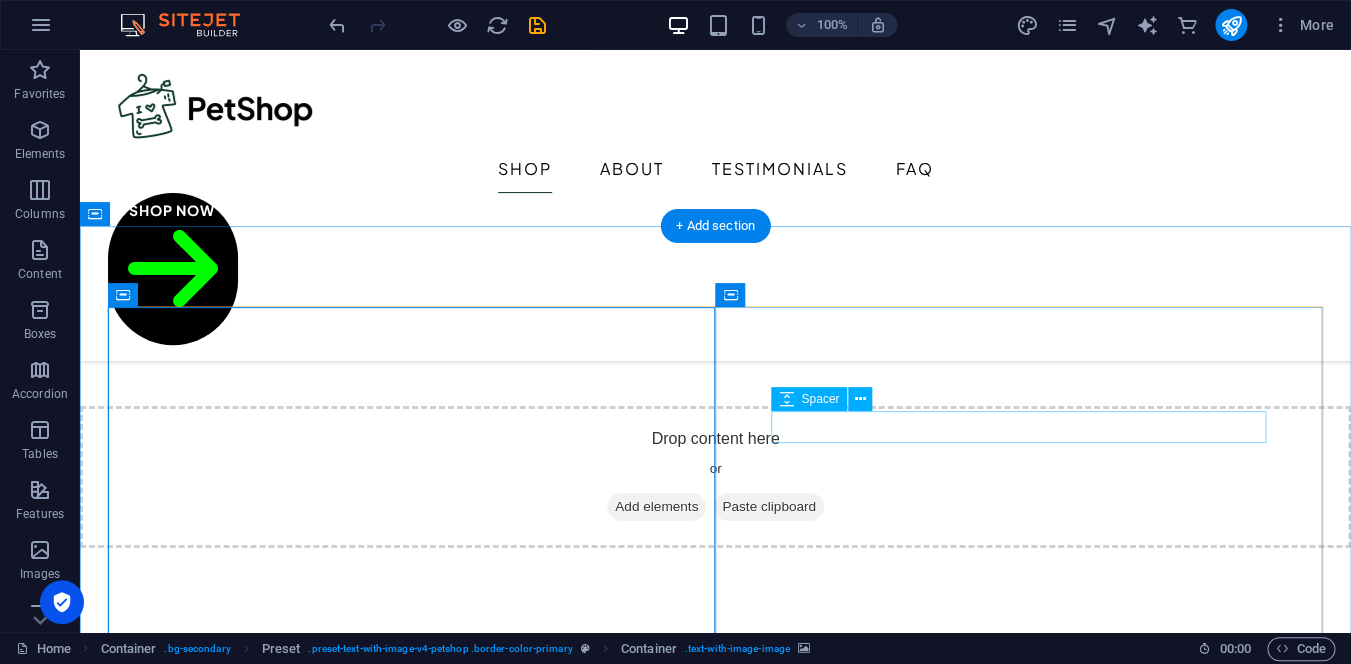 click at bounding box center [716, 1397] 